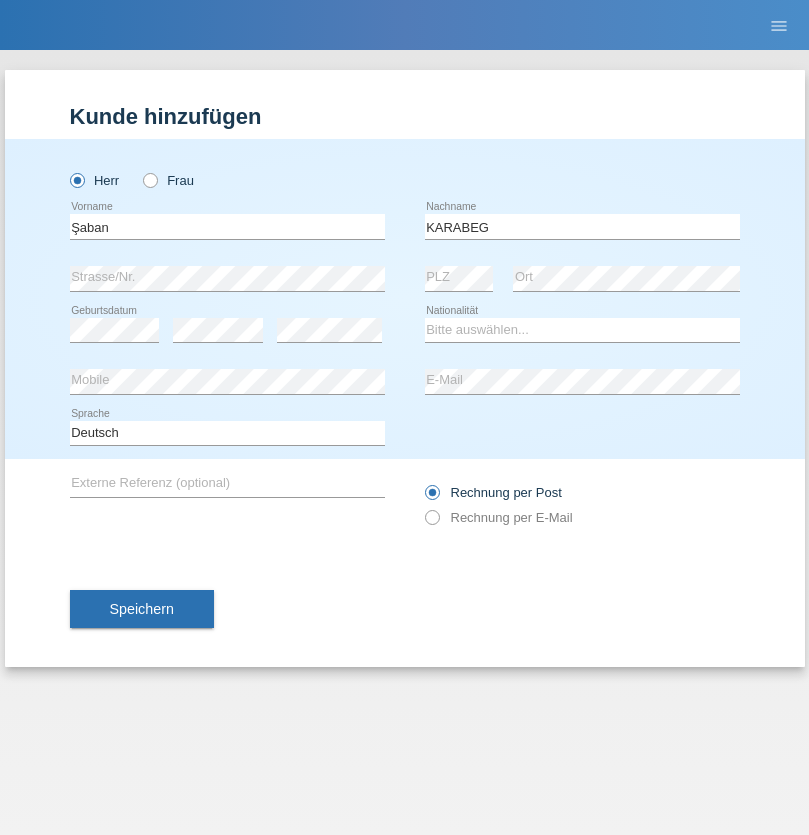 scroll, scrollTop: 0, scrollLeft: 0, axis: both 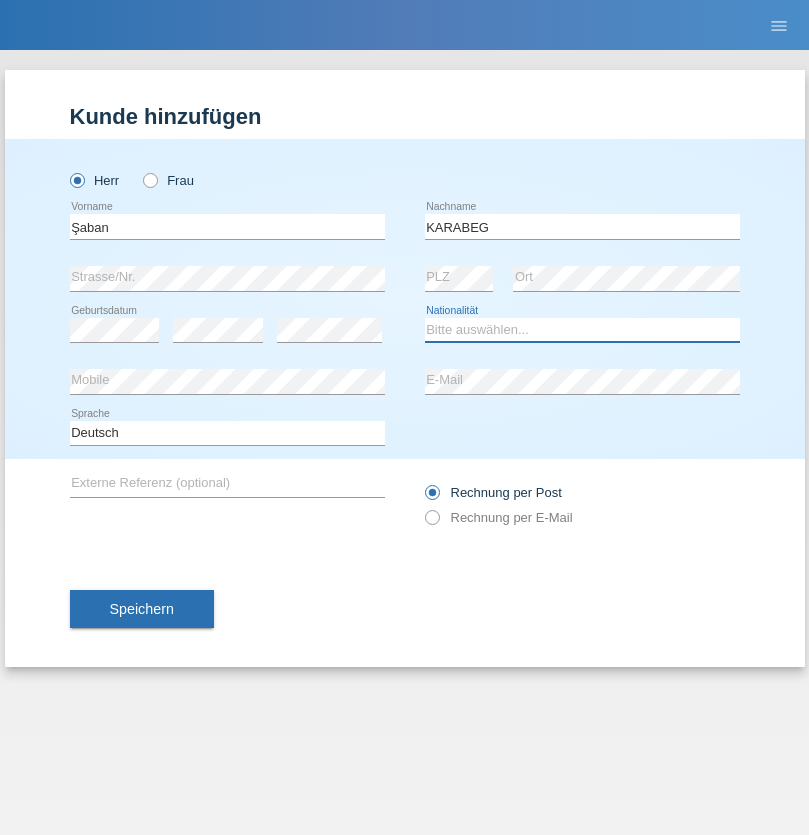 select on "TR" 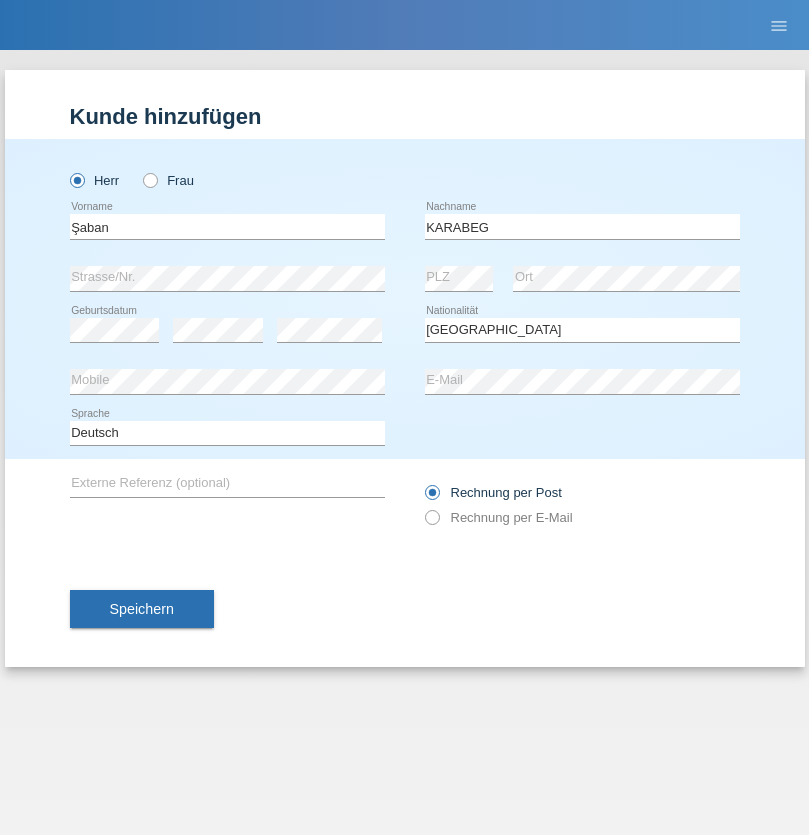 select on "C" 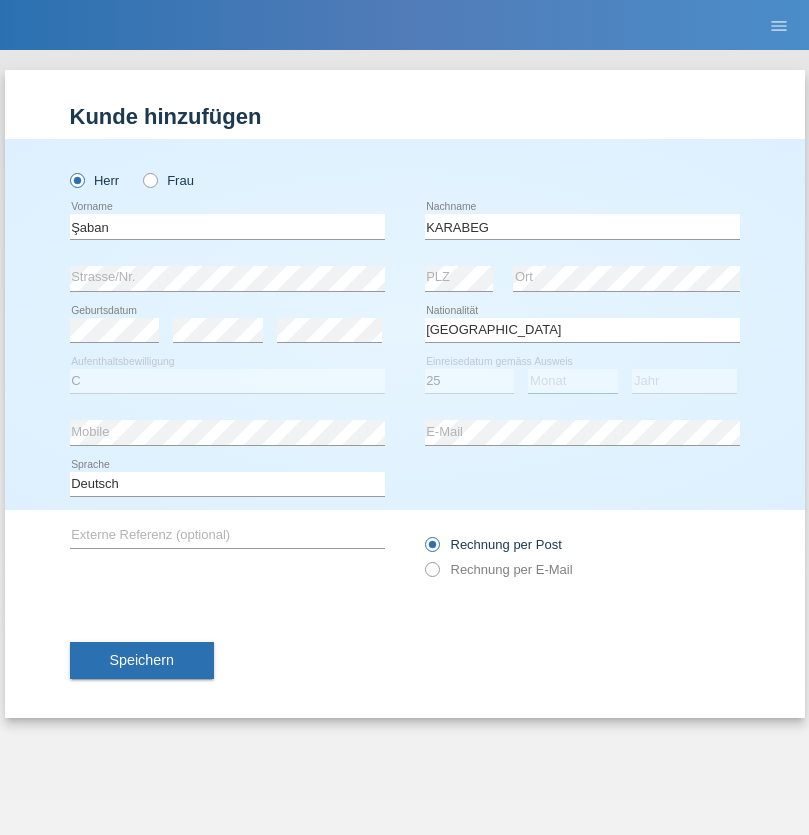 select on "09" 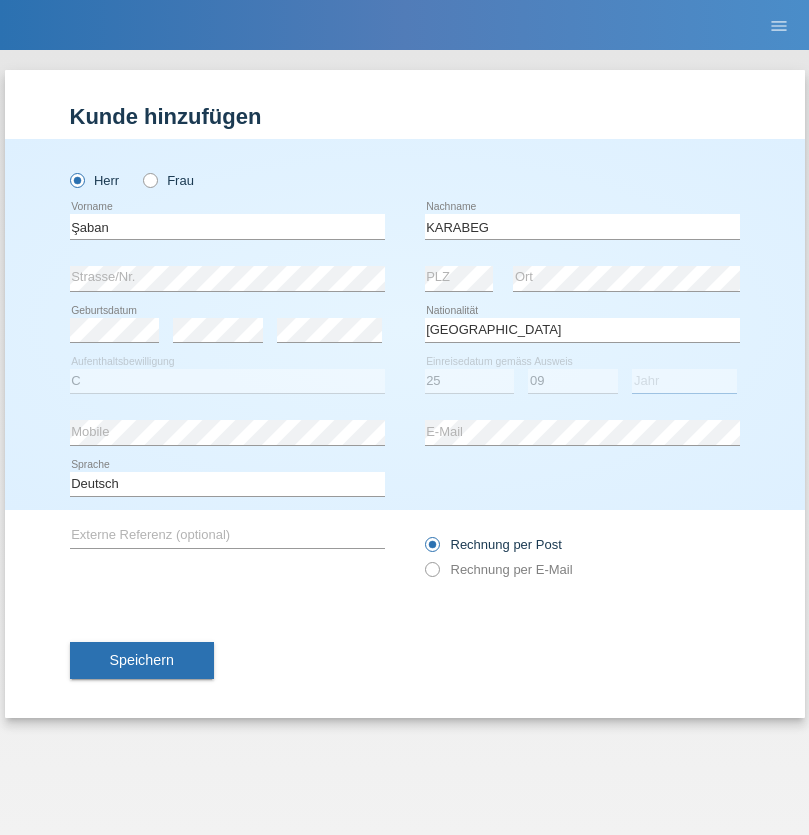 select on "2021" 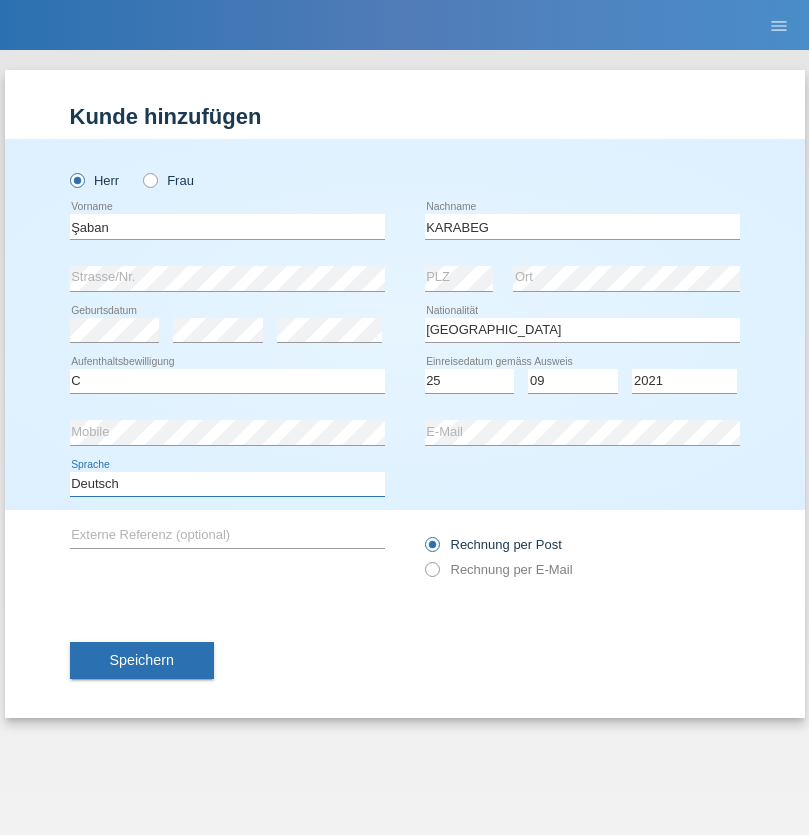 select on "en" 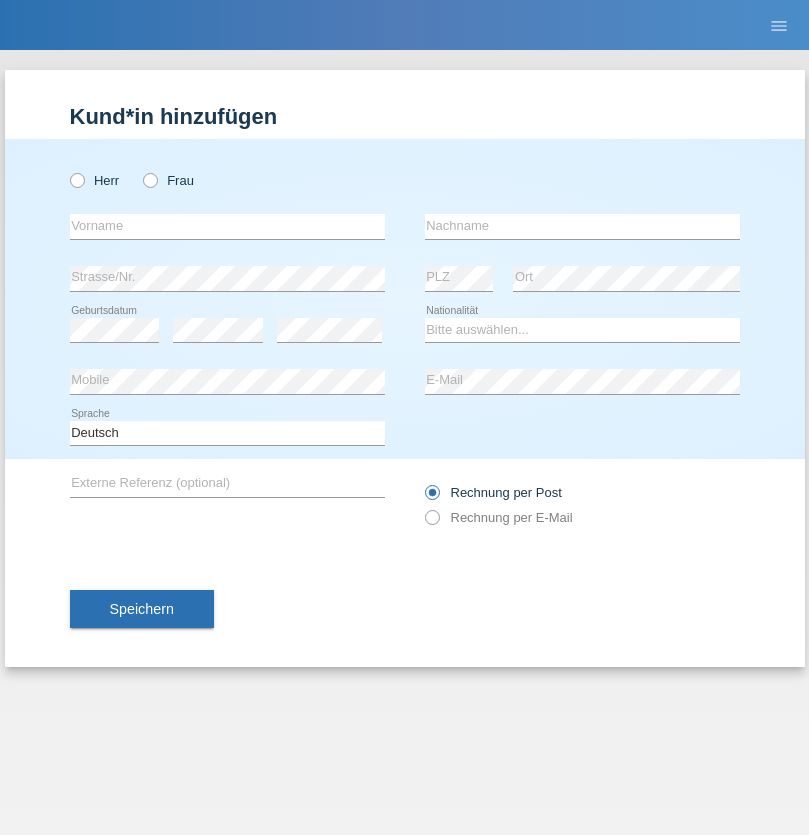 scroll, scrollTop: 0, scrollLeft: 0, axis: both 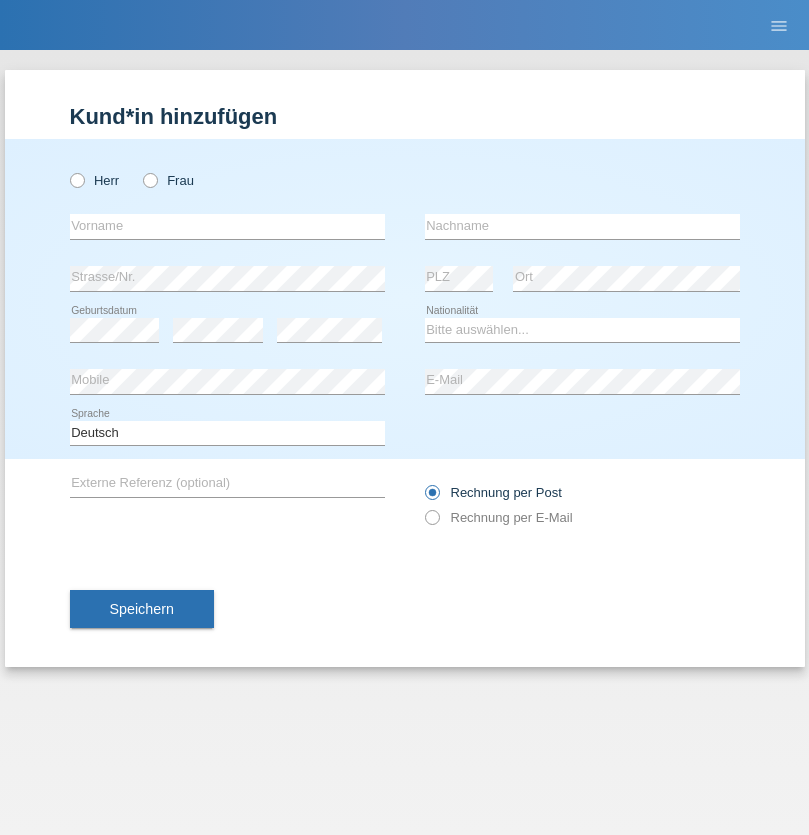 radio on "true" 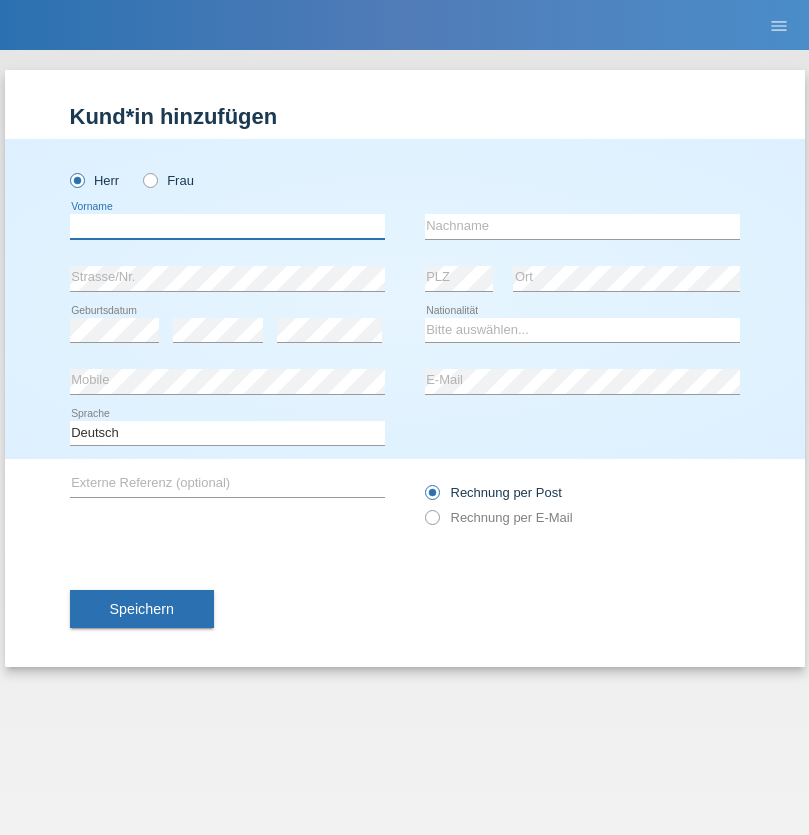 click at bounding box center [227, 226] 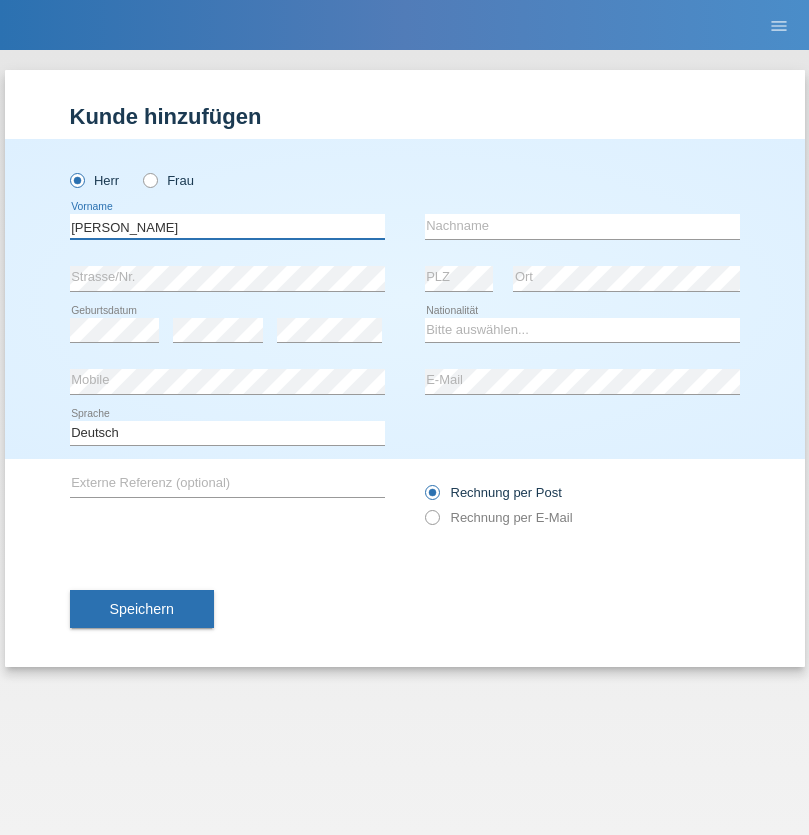 type on "Janior francisco" 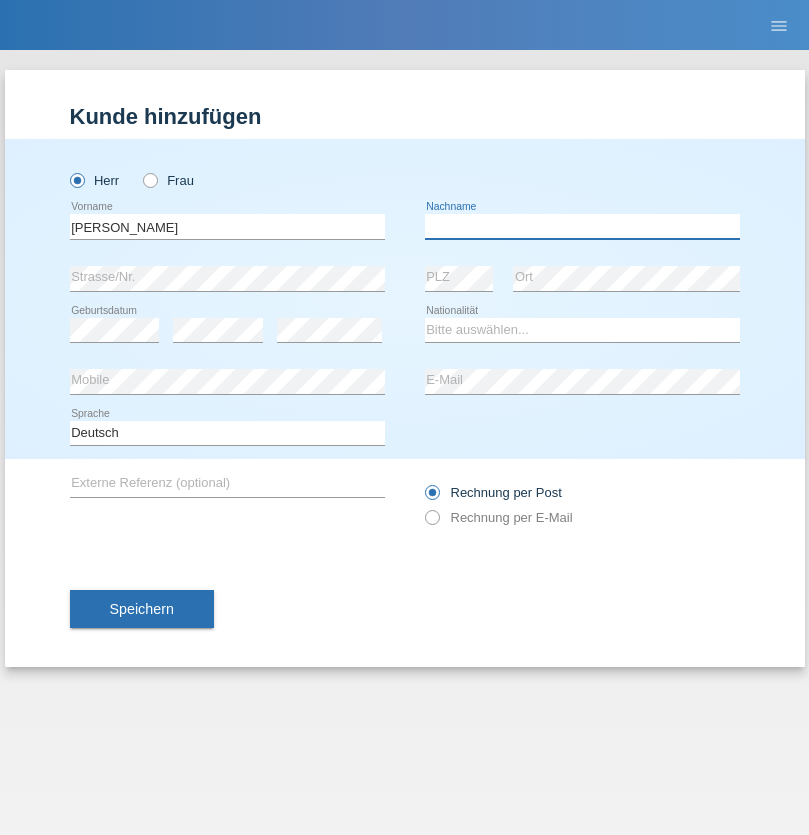 click at bounding box center (582, 226) 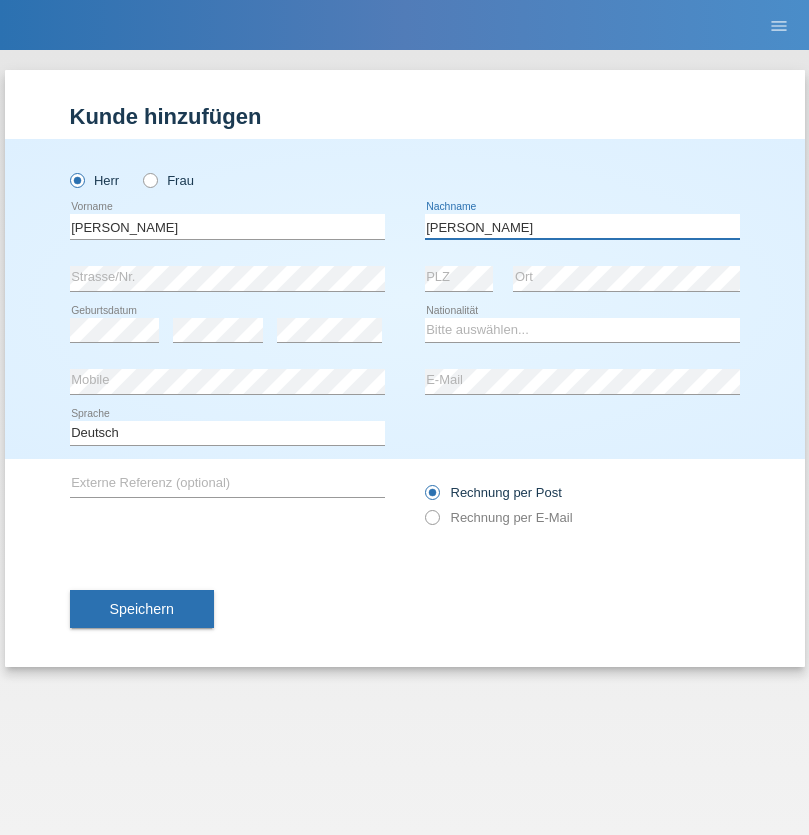 type on "Romero romero" 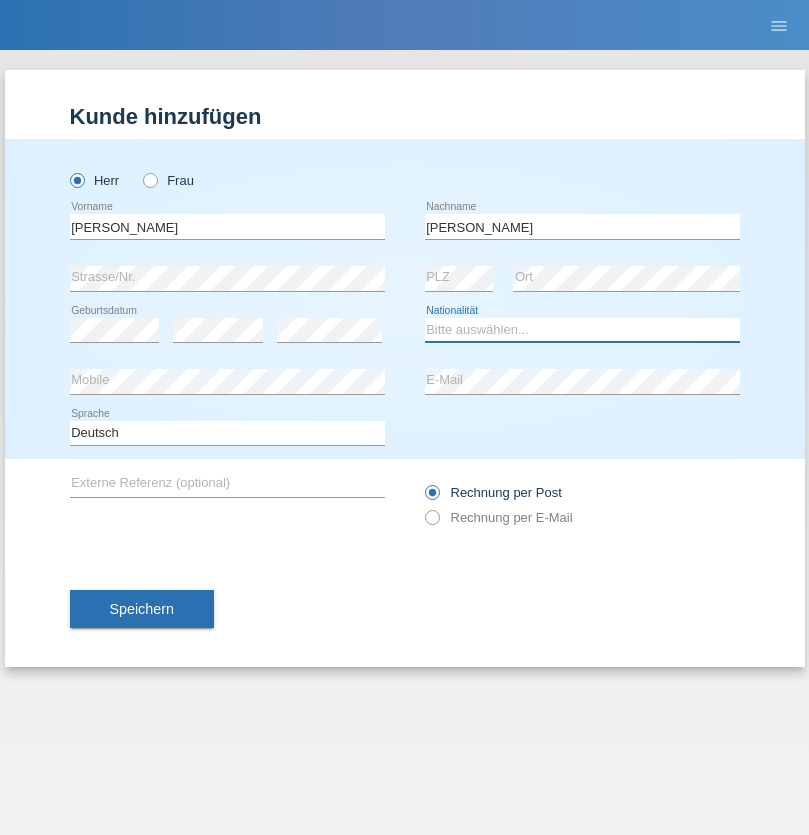 select on "AO" 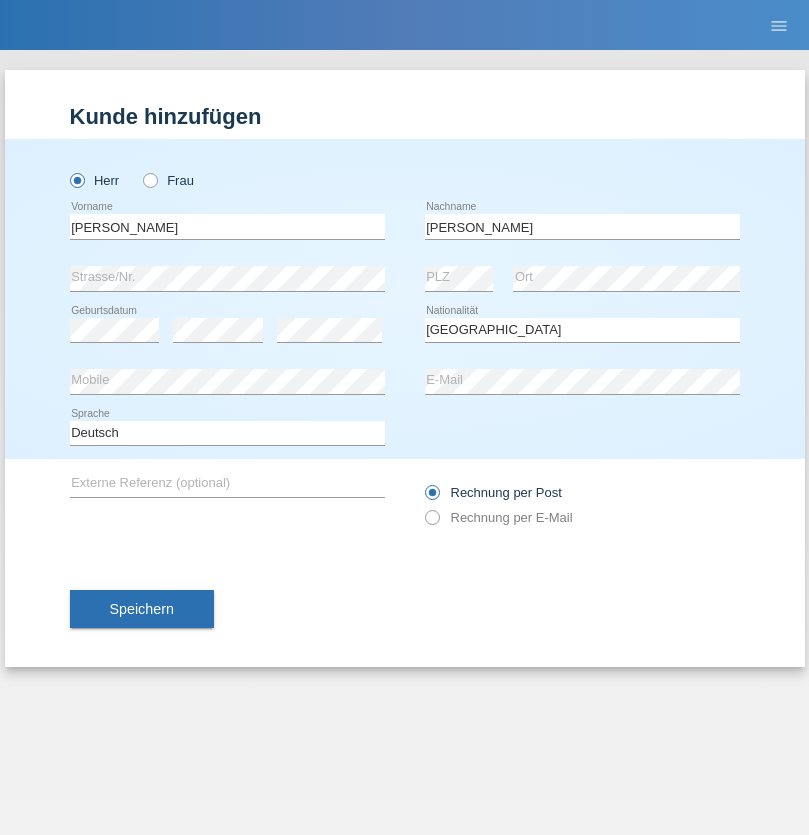 select on "C" 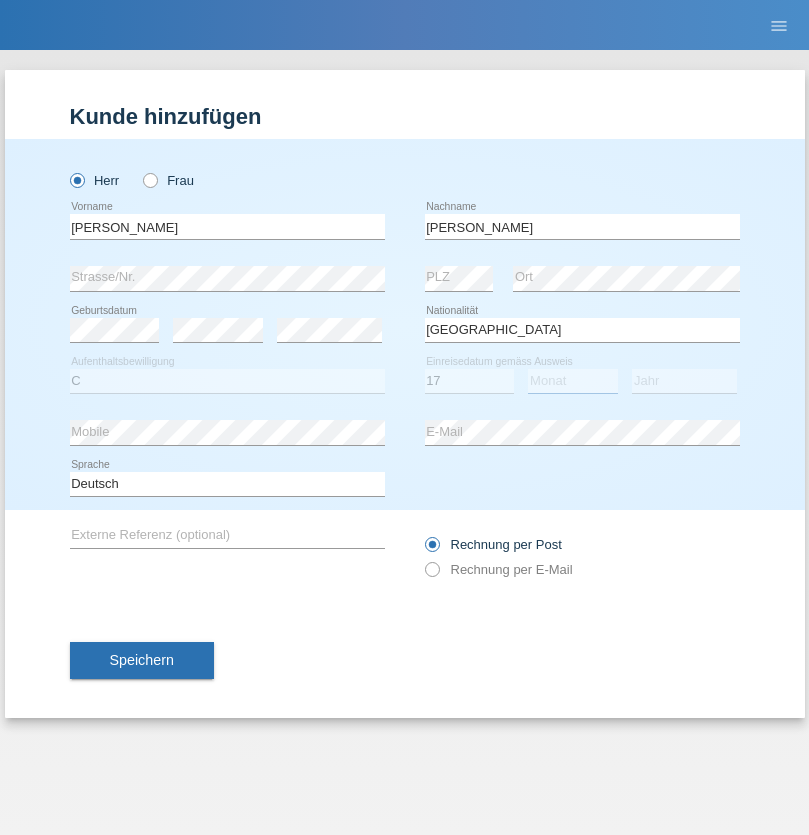 select on "10" 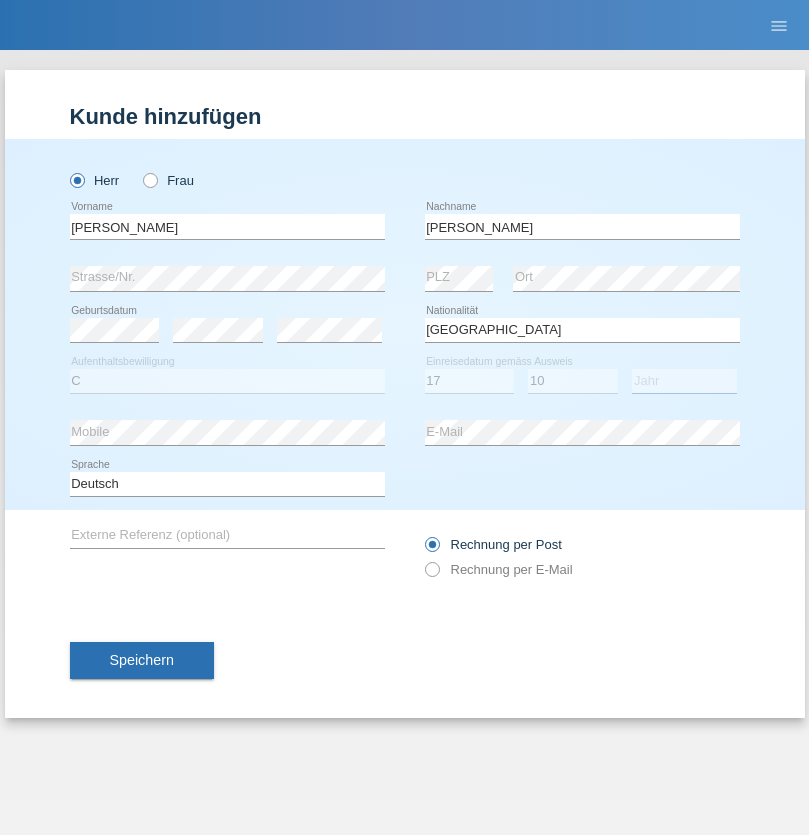 select on "2021" 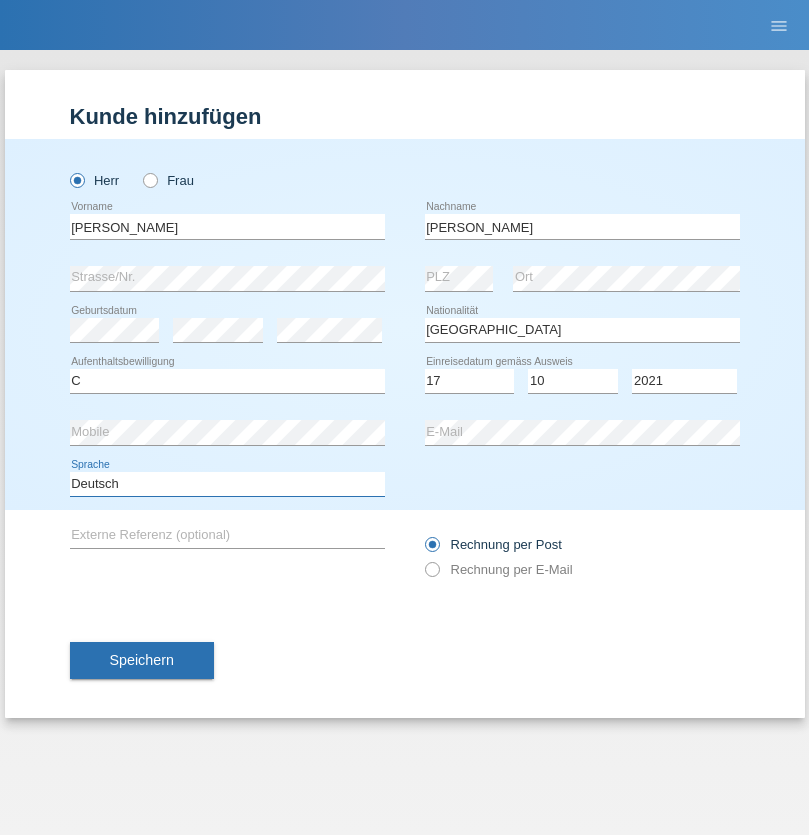 select on "en" 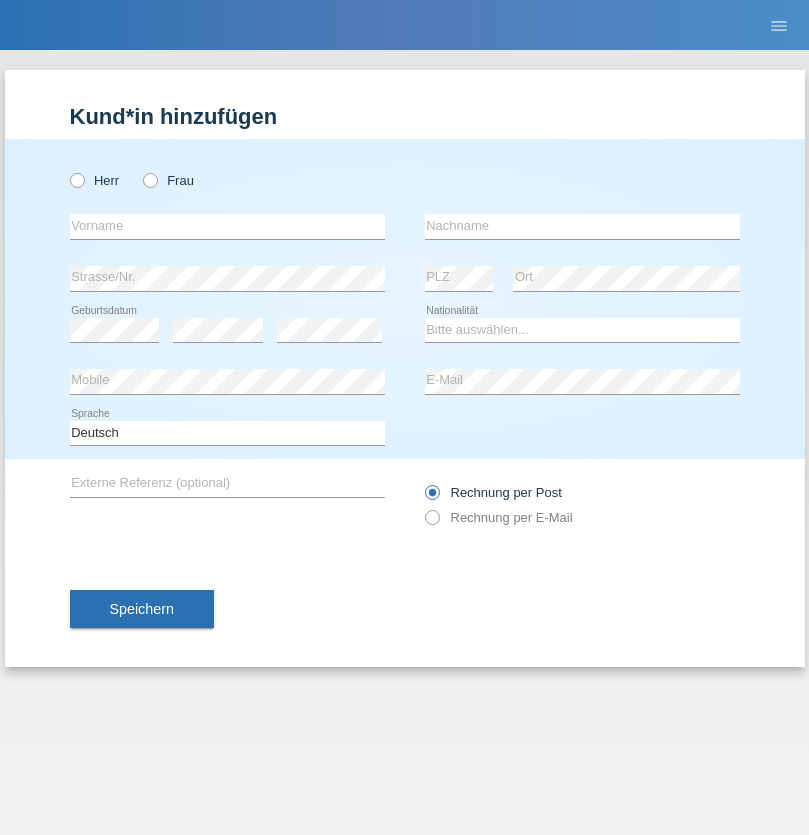 scroll, scrollTop: 0, scrollLeft: 0, axis: both 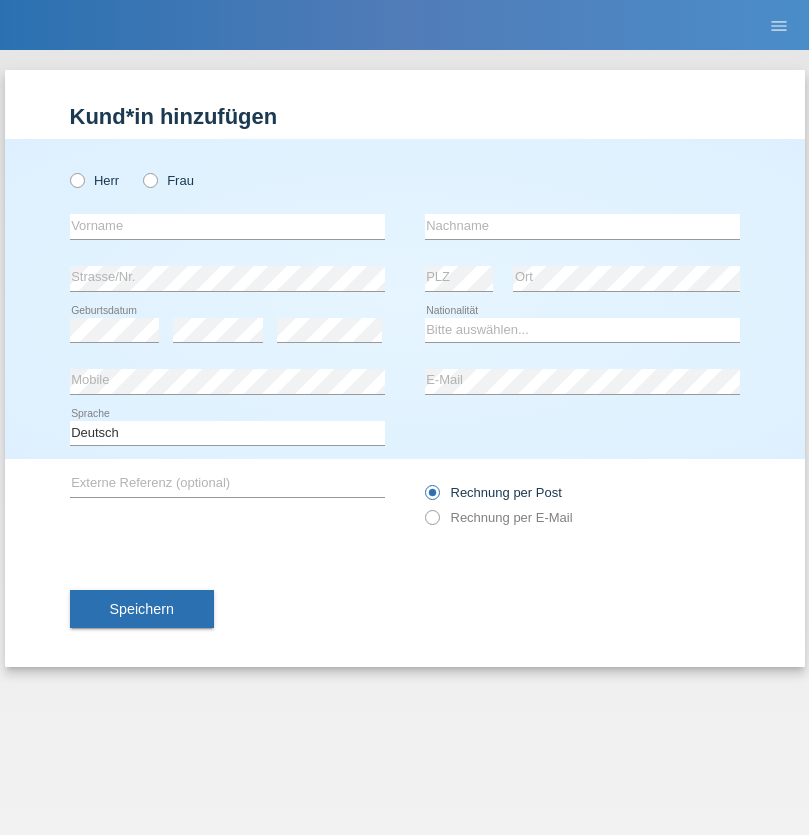 radio on "true" 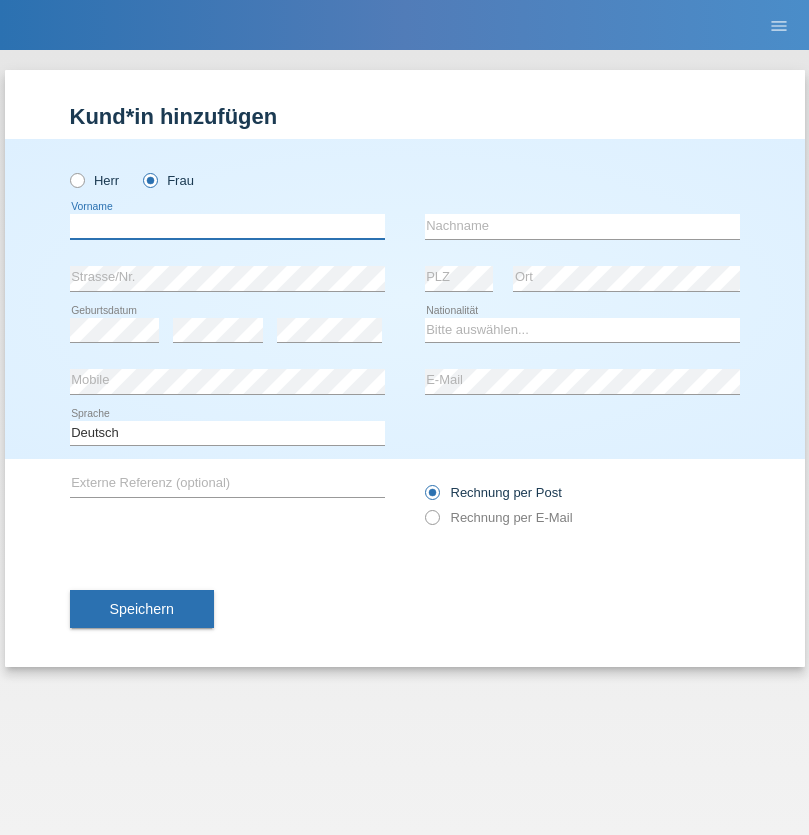click at bounding box center [227, 226] 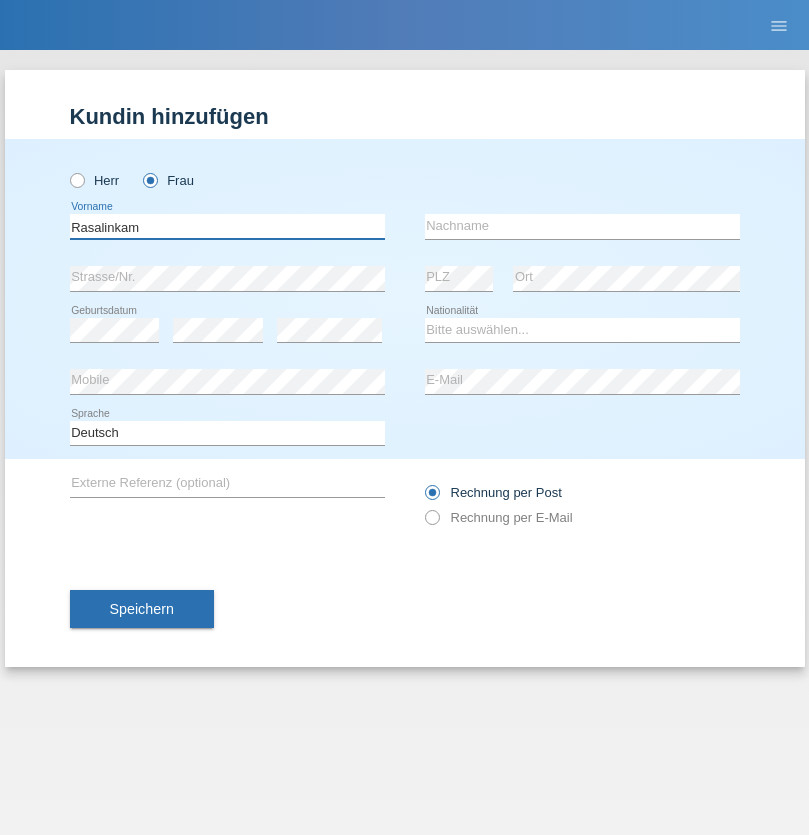 type on "Rasalinkam" 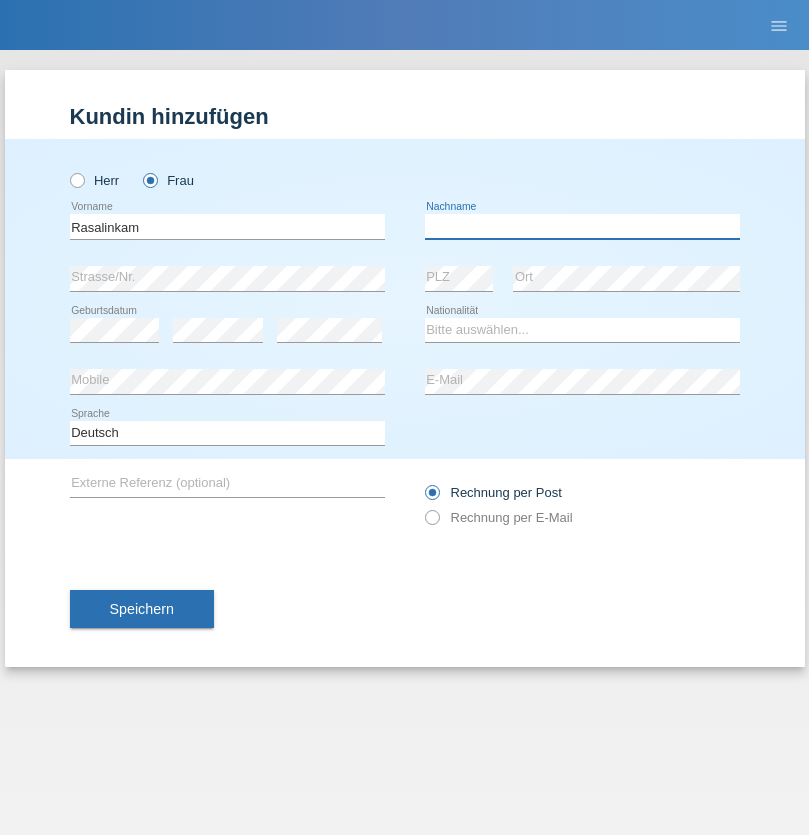 click at bounding box center (582, 226) 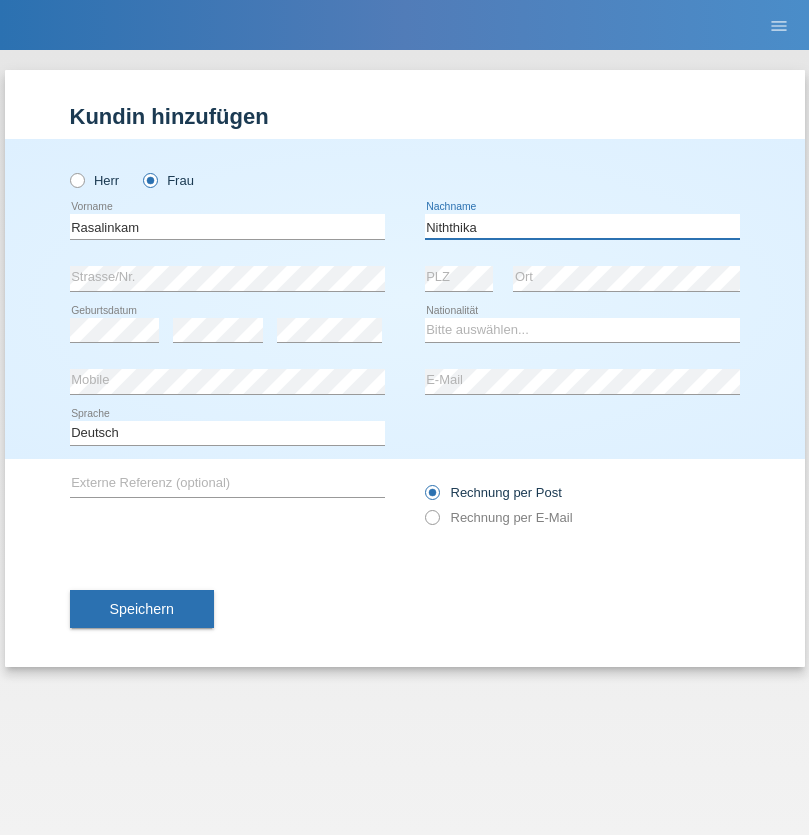 type on "Niththika" 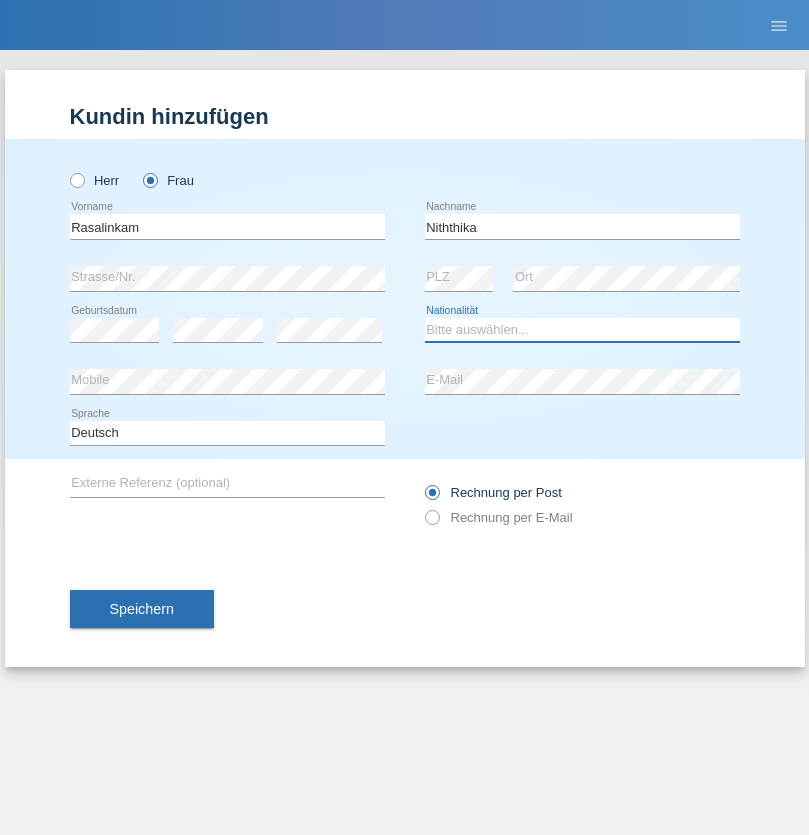 select on "LK" 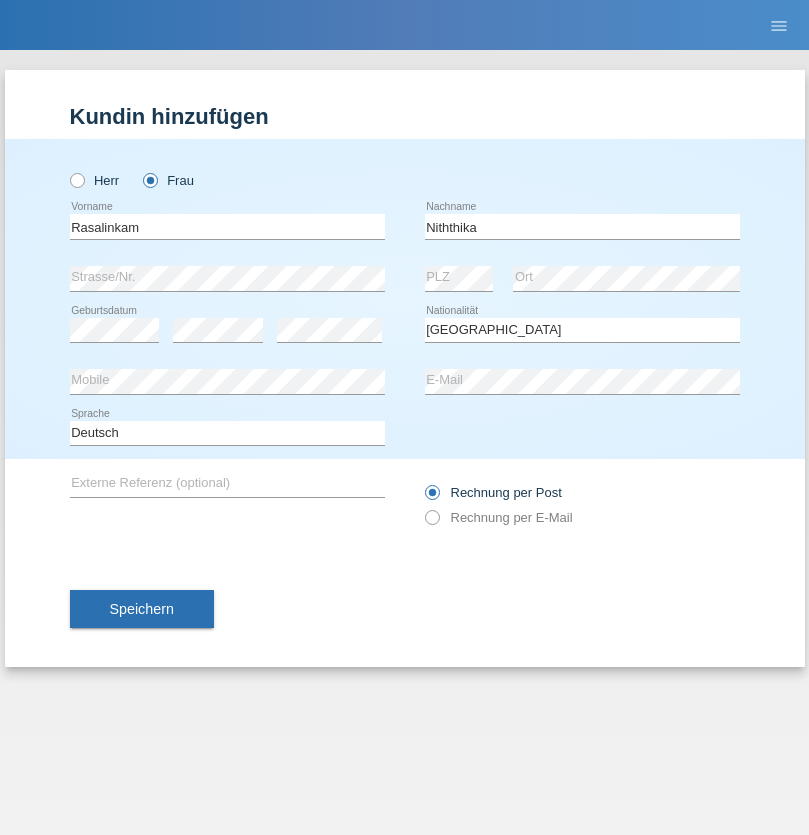 select on "C" 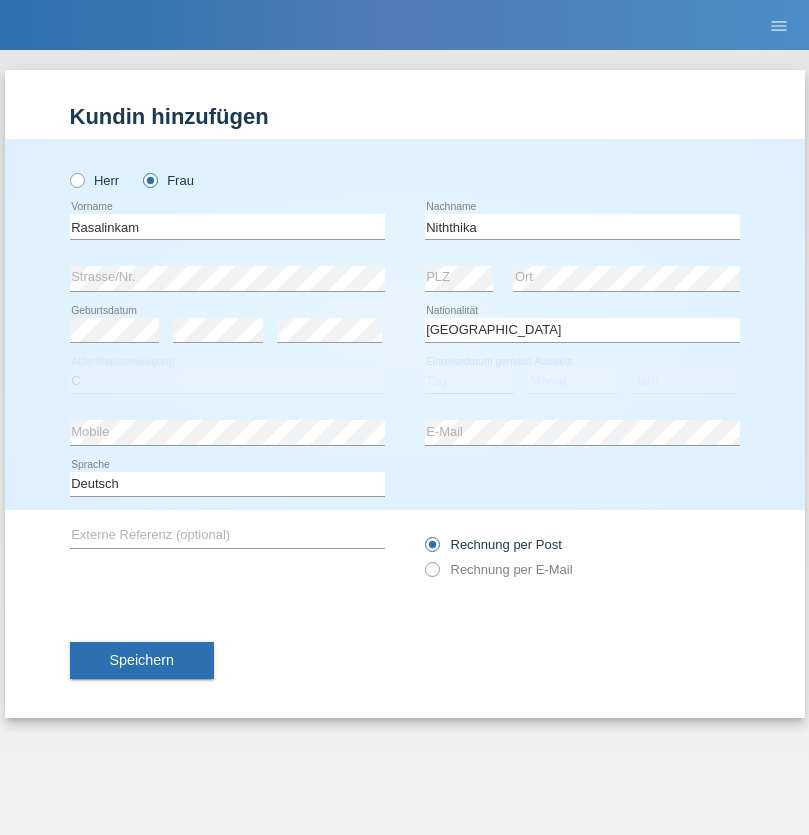 select on "20" 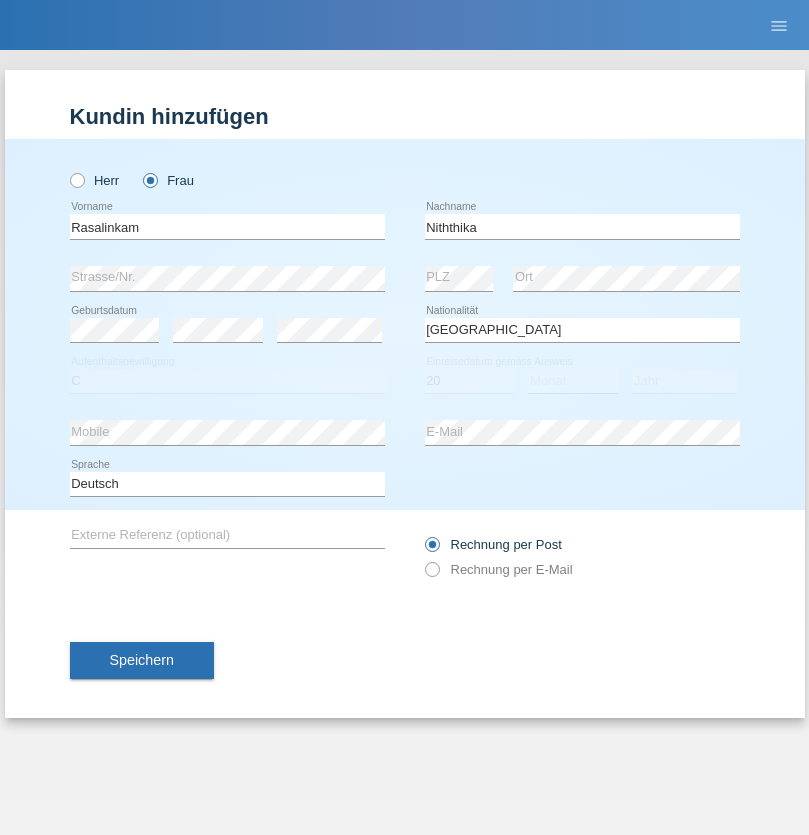 select on "07" 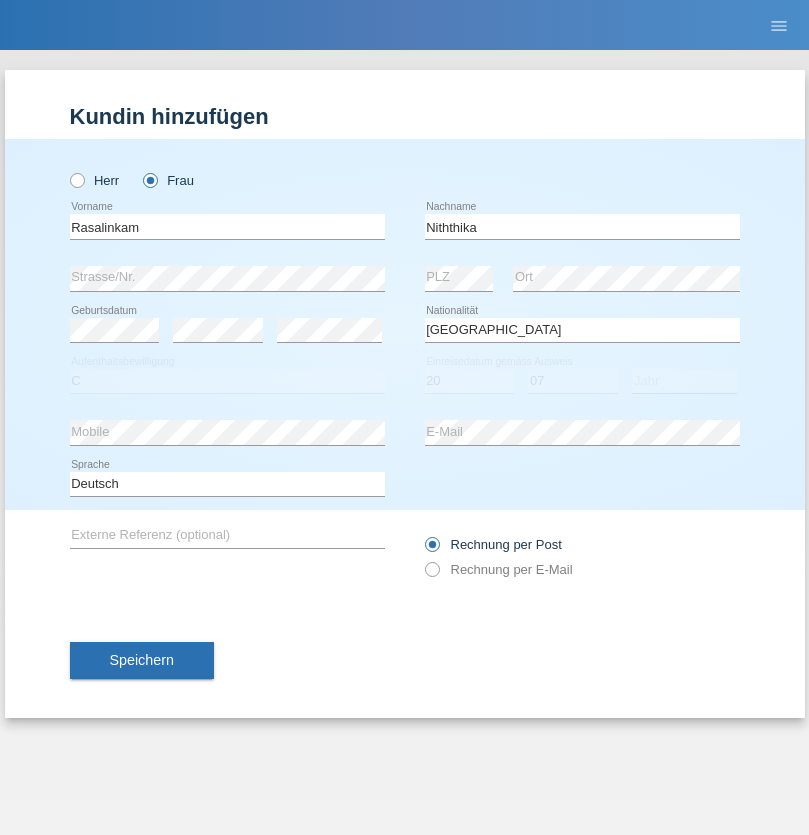 select on "2021" 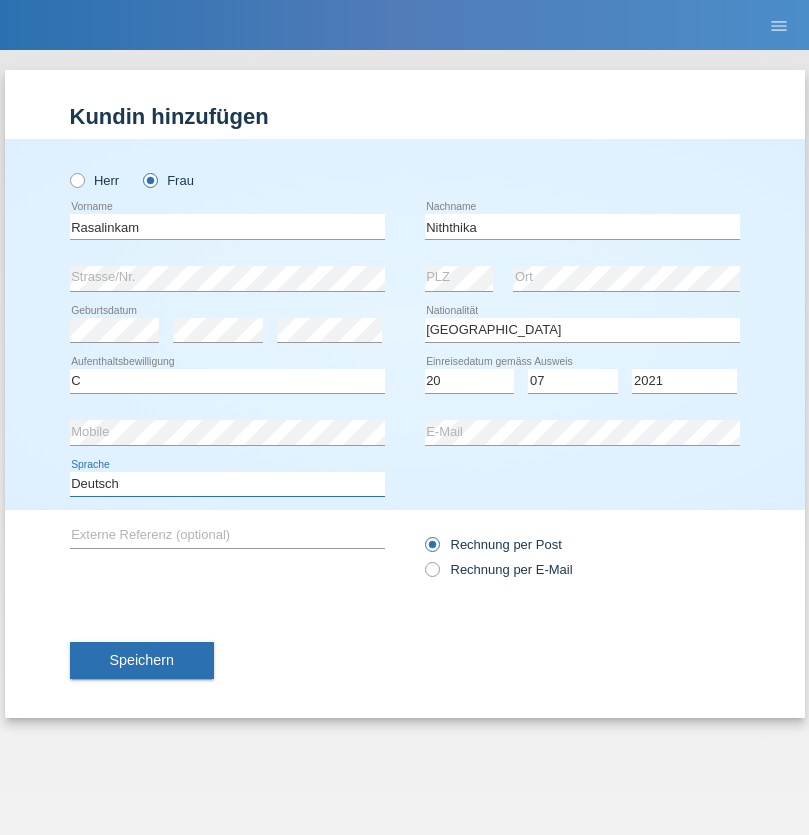 select on "en" 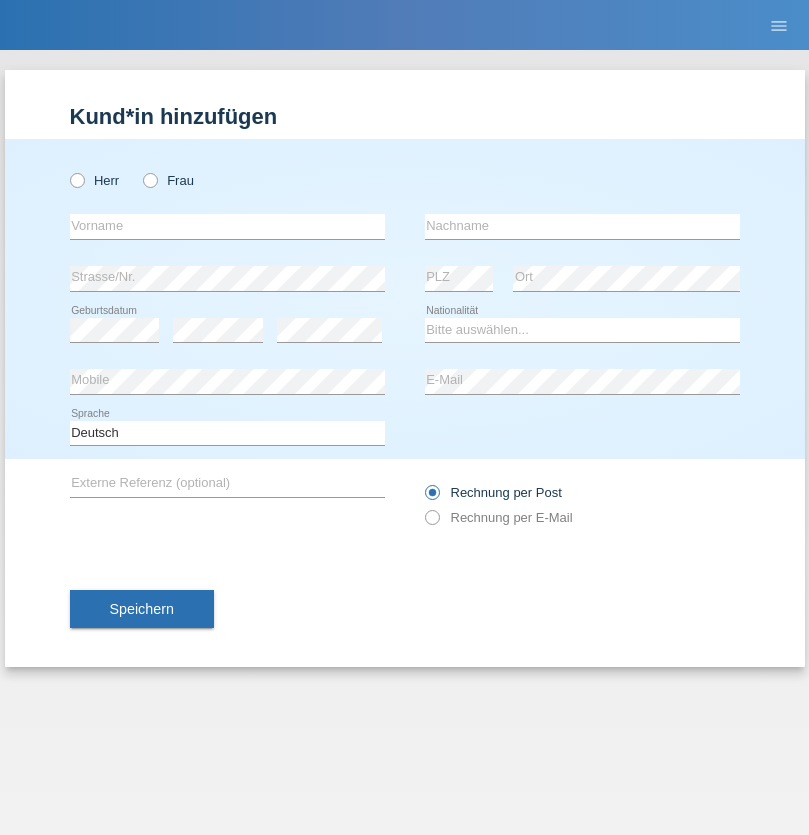 scroll, scrollTop: 0, scrollLeft: 0, axis: both 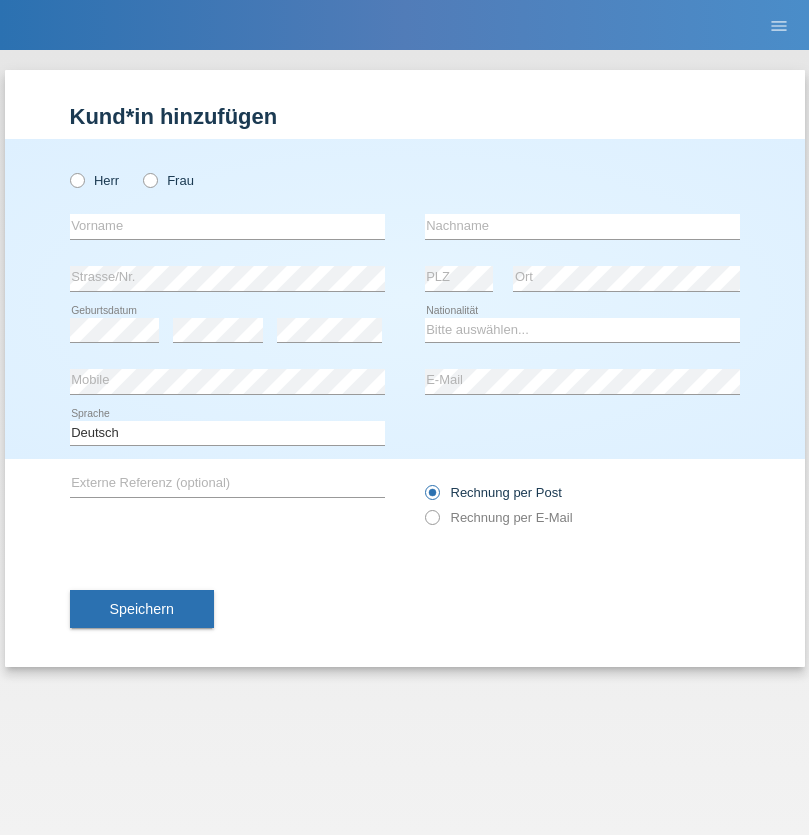 radio on "true" 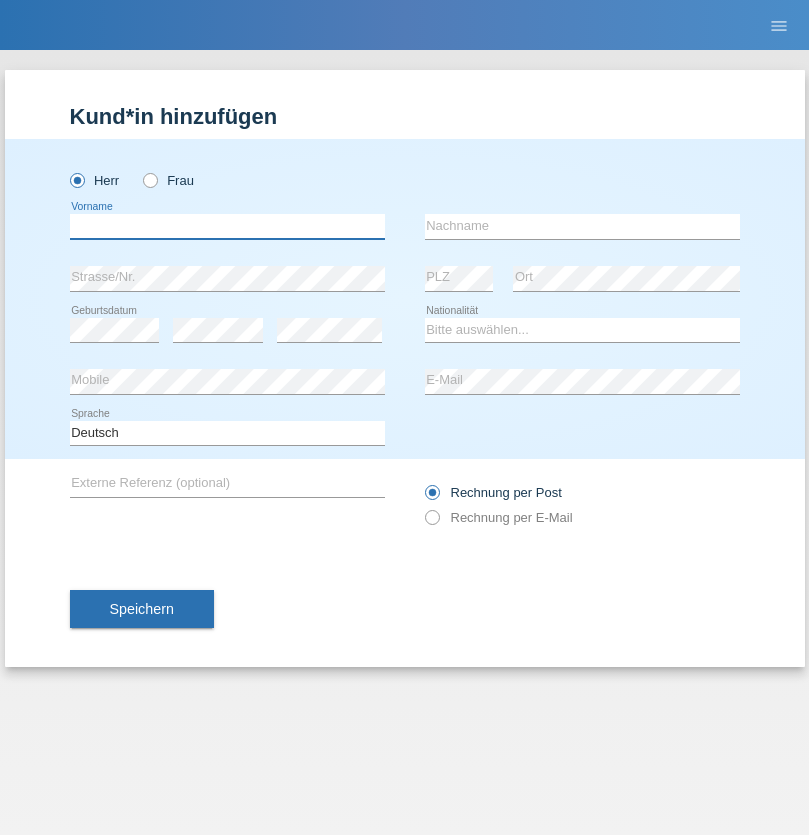click at bounding box center (227, 226) 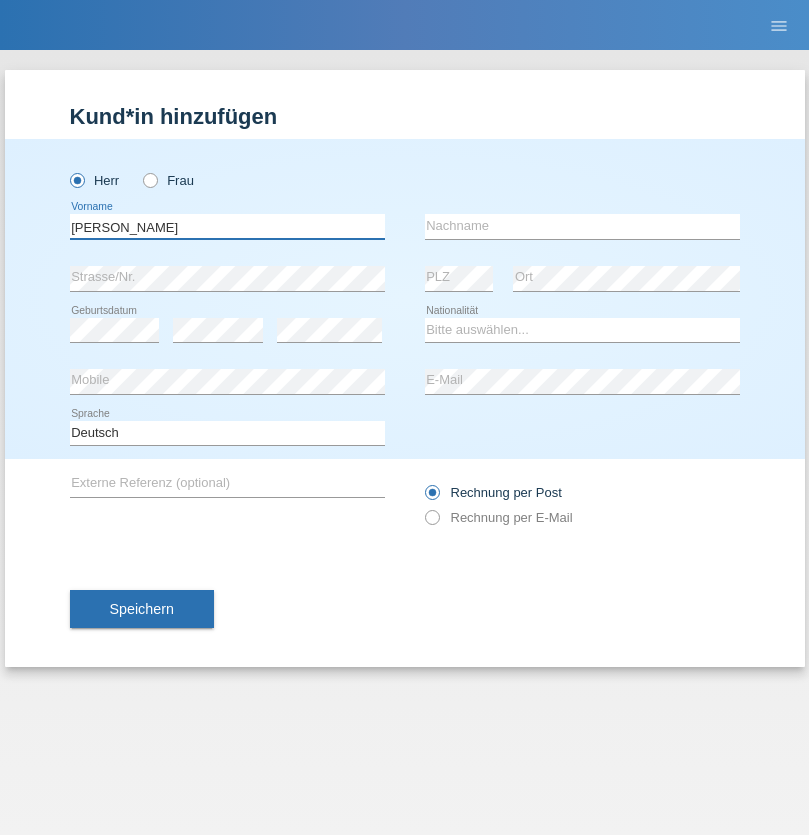 type on "Paolo" 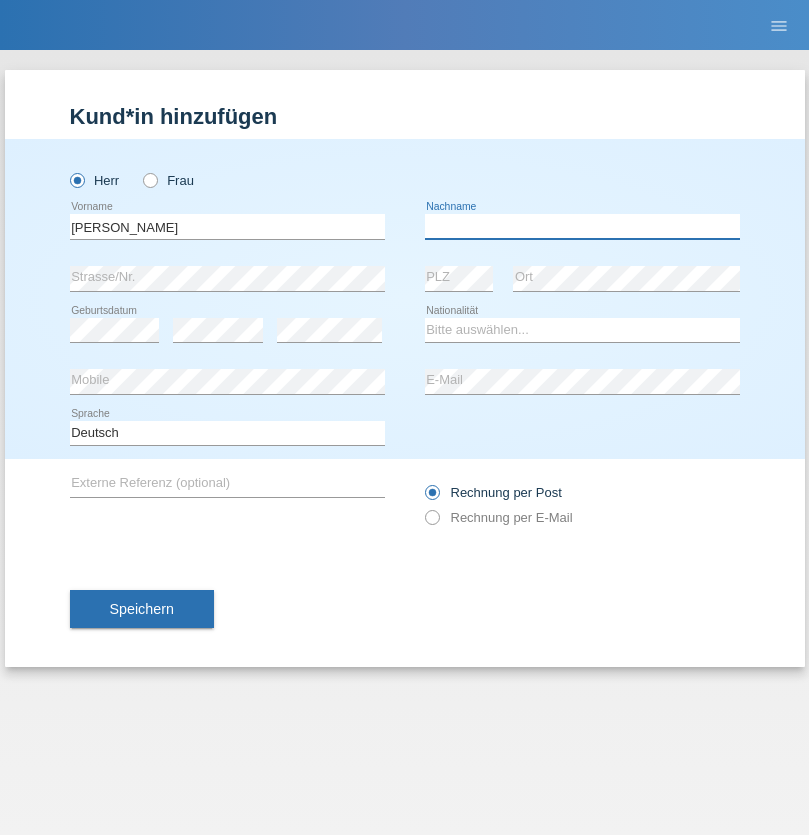 click at bounding box center [582, 226] 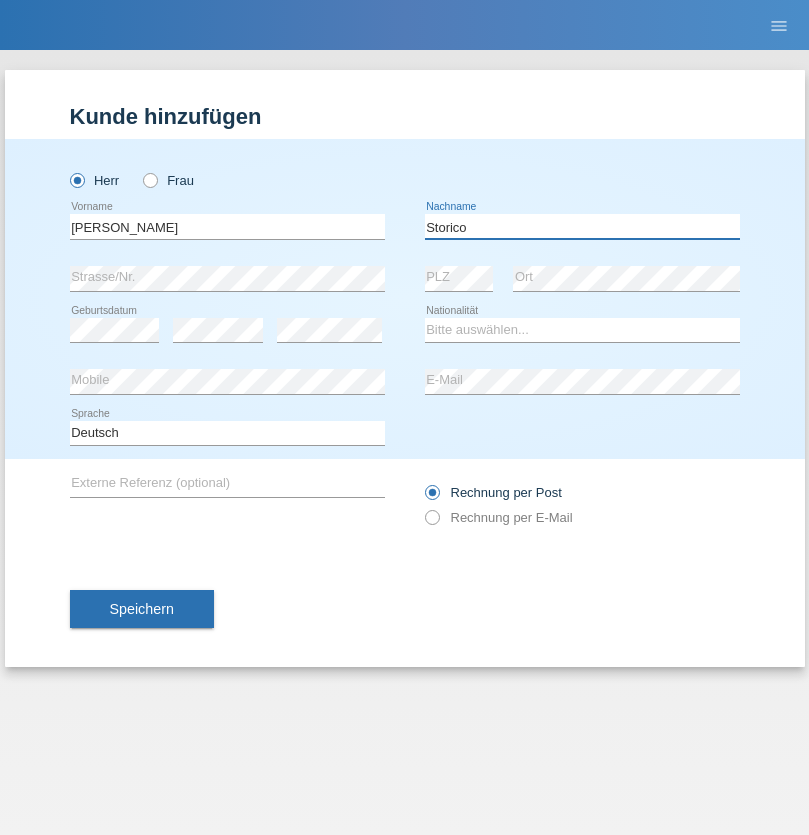 type on "Storico" 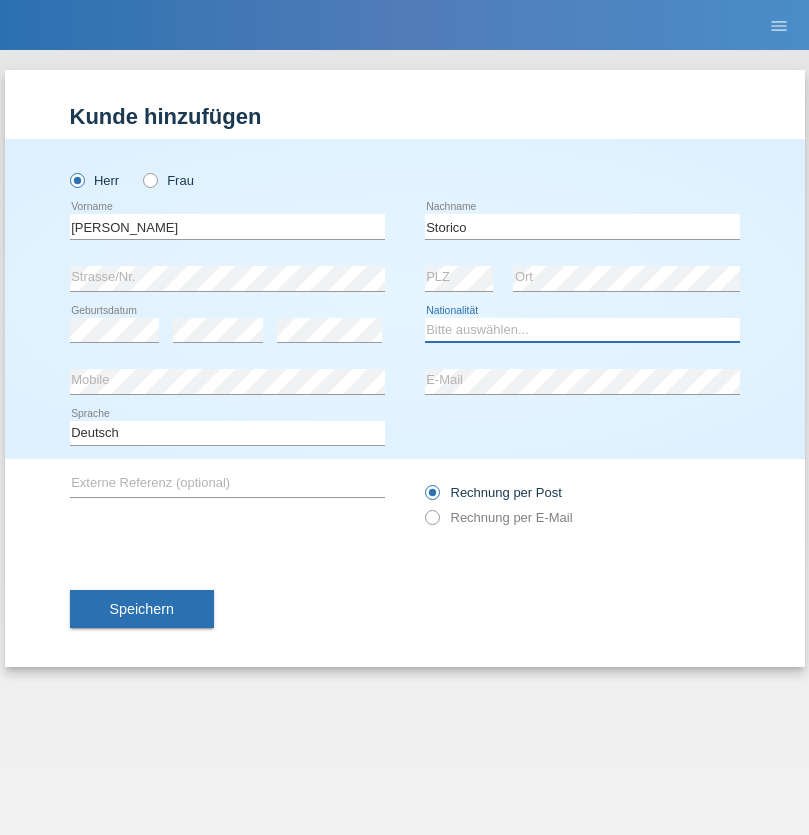 select on "IT" 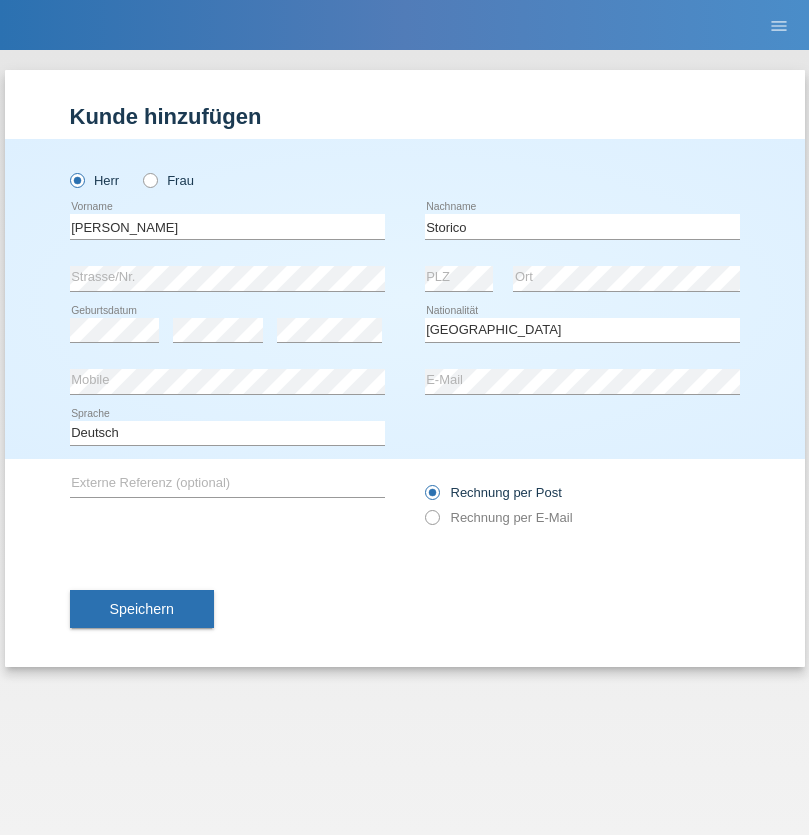 select on "C" 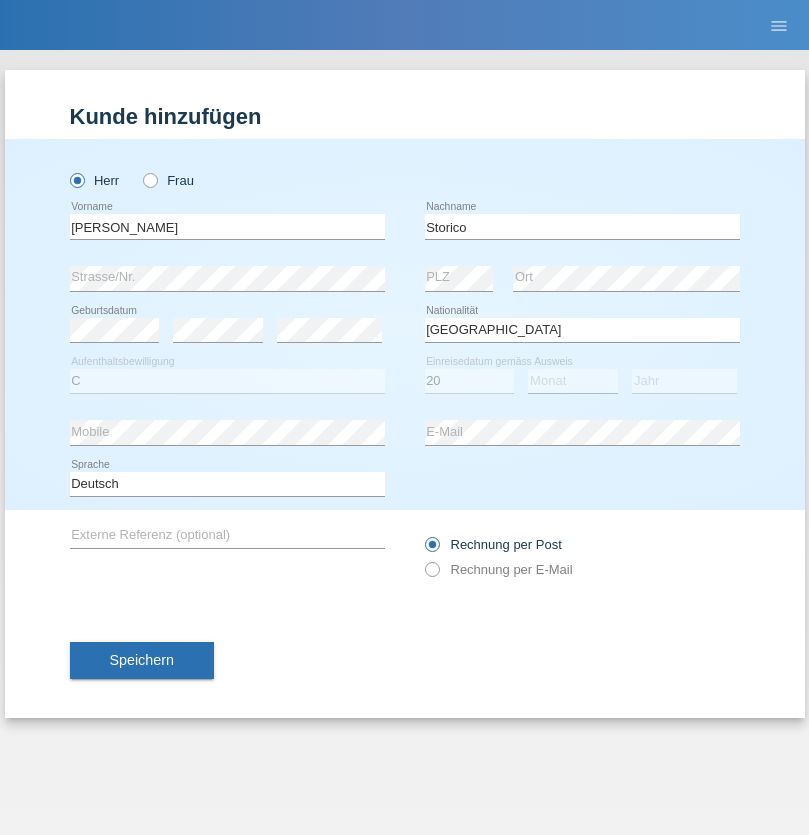 select on "07" 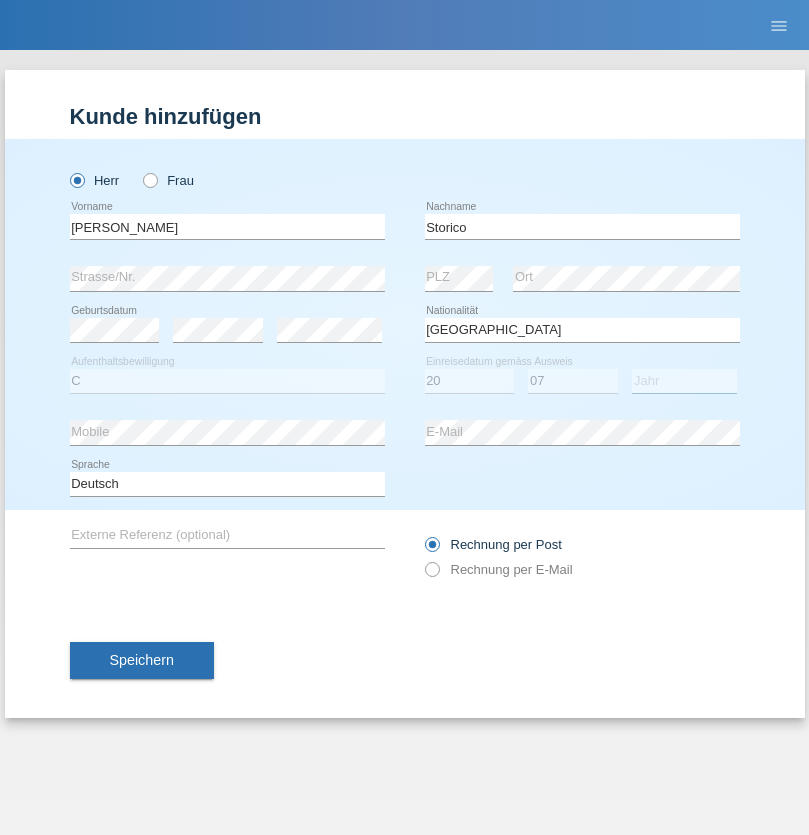 select on "2021" 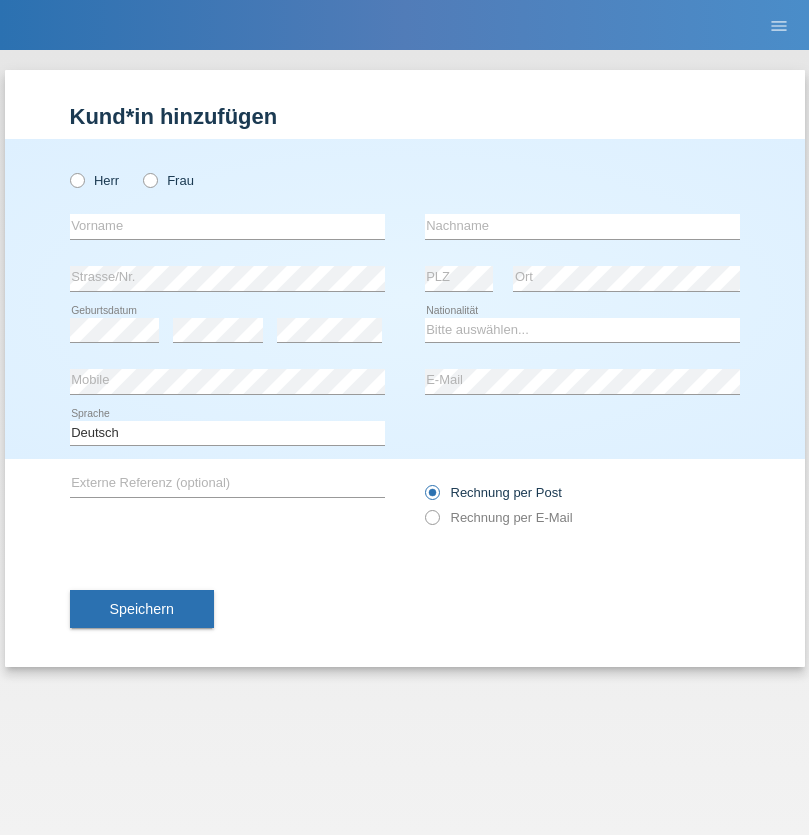 scroll, scrollTop: 0, scrollLeft: 0, axis: both 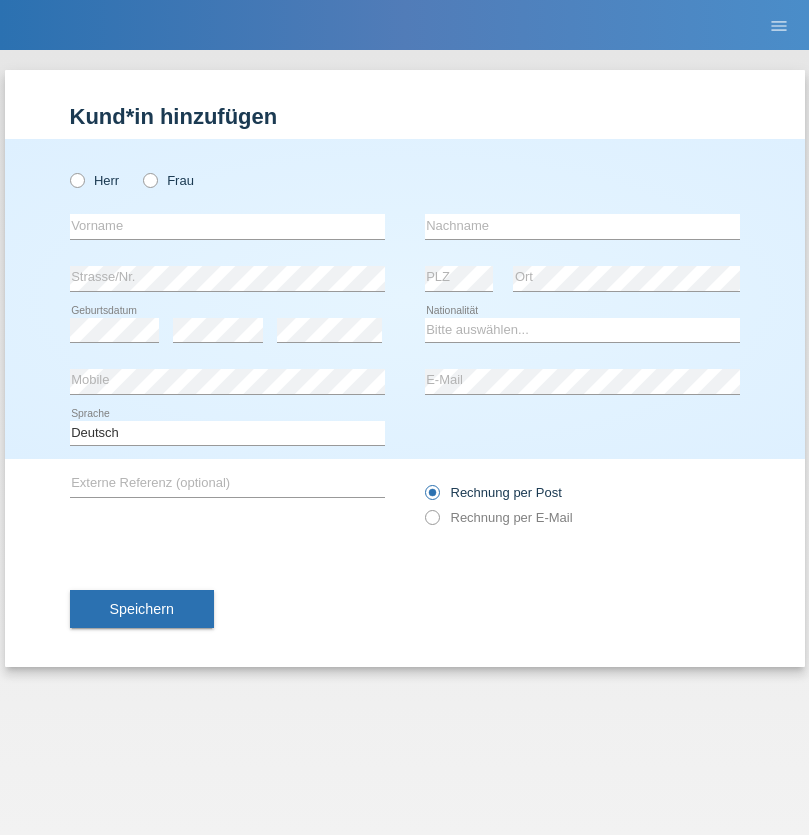radio on "true" 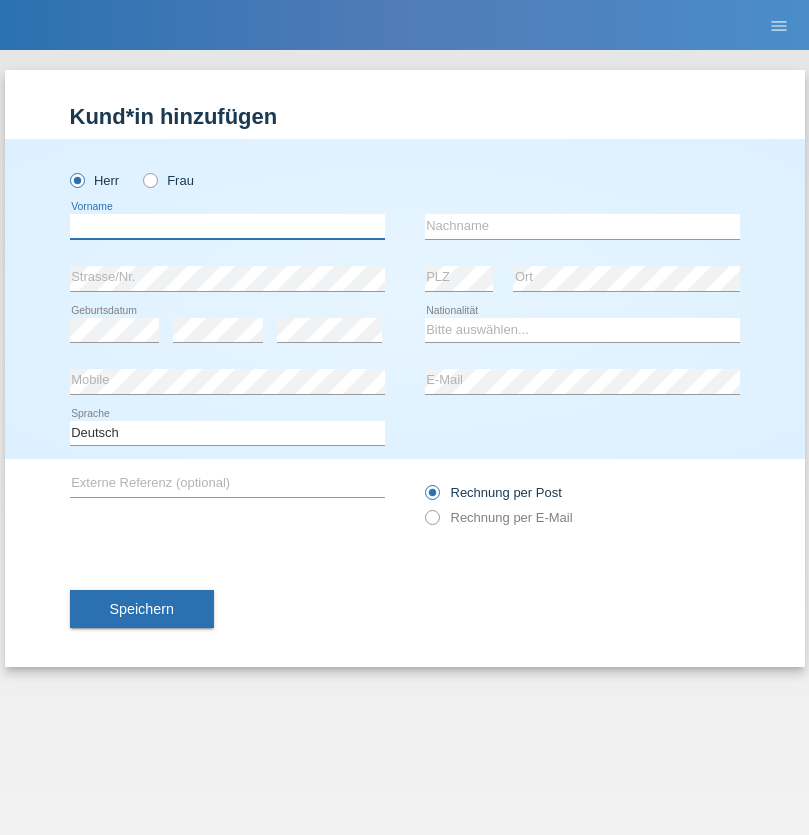 click at bounding box center (227, 226) 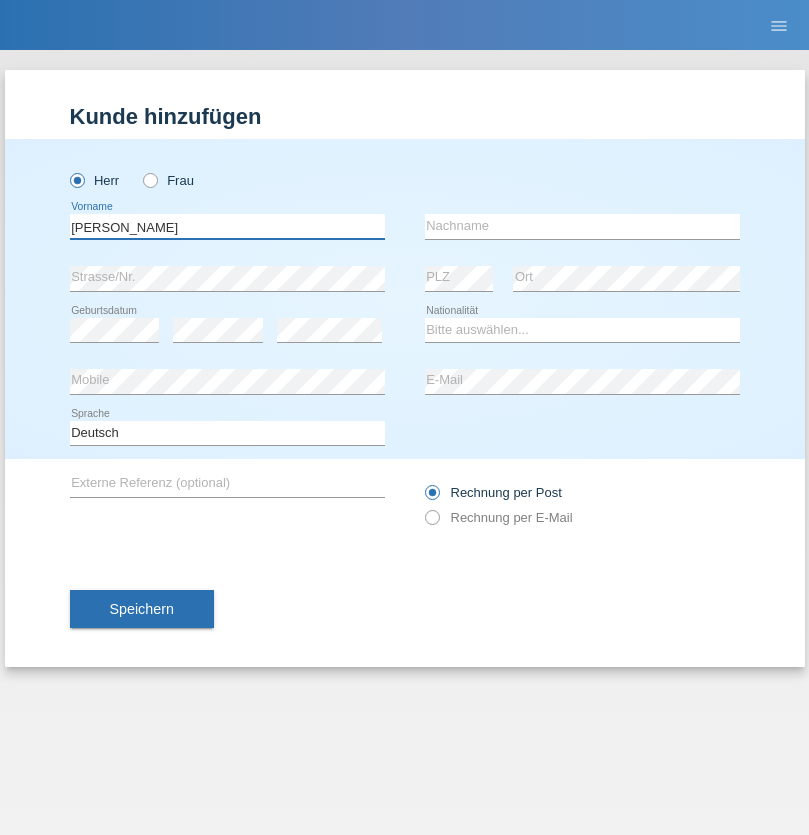 type on "Sven" 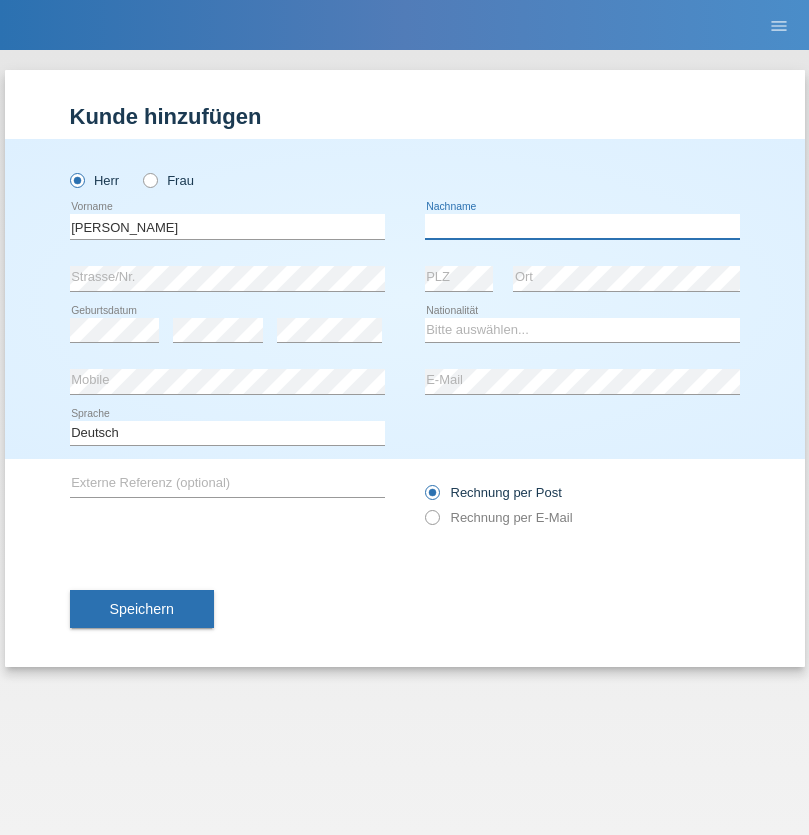 click at bounding box center [582, 226] 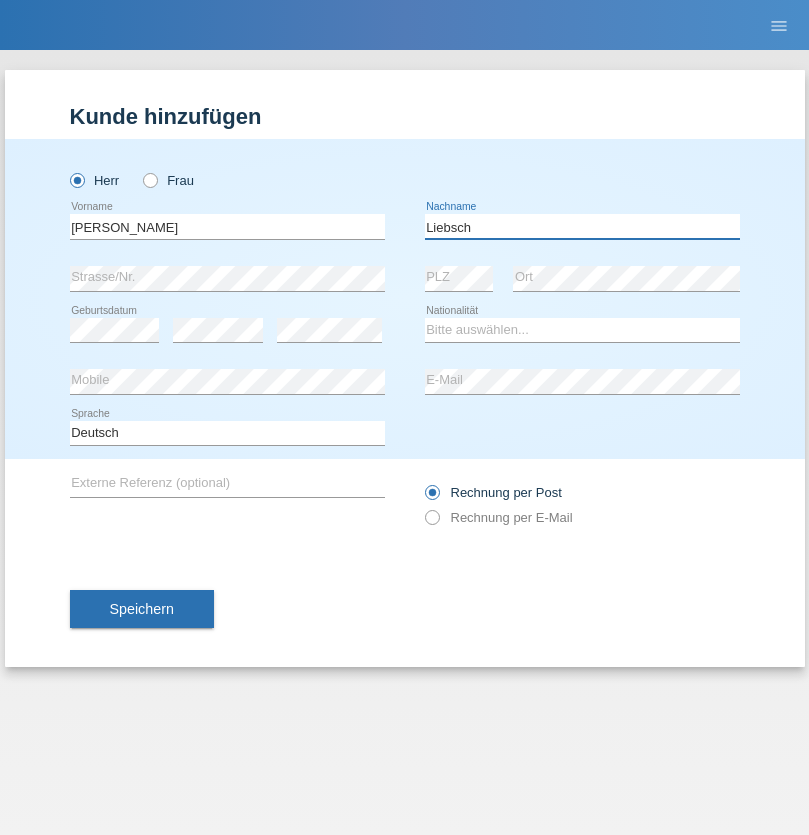 type on "Liebsch" 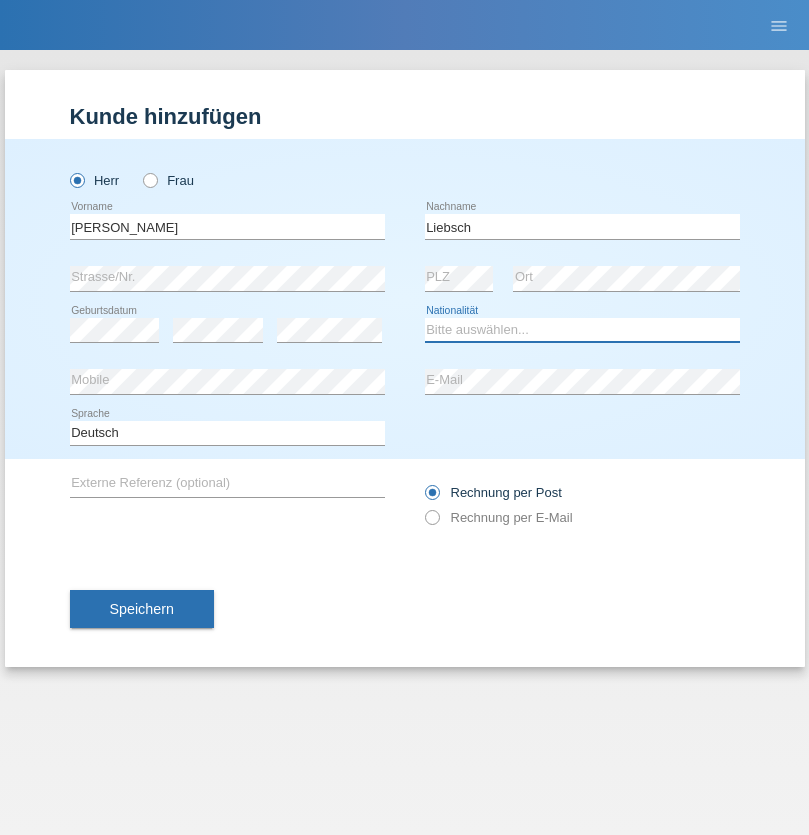 select on "DE" 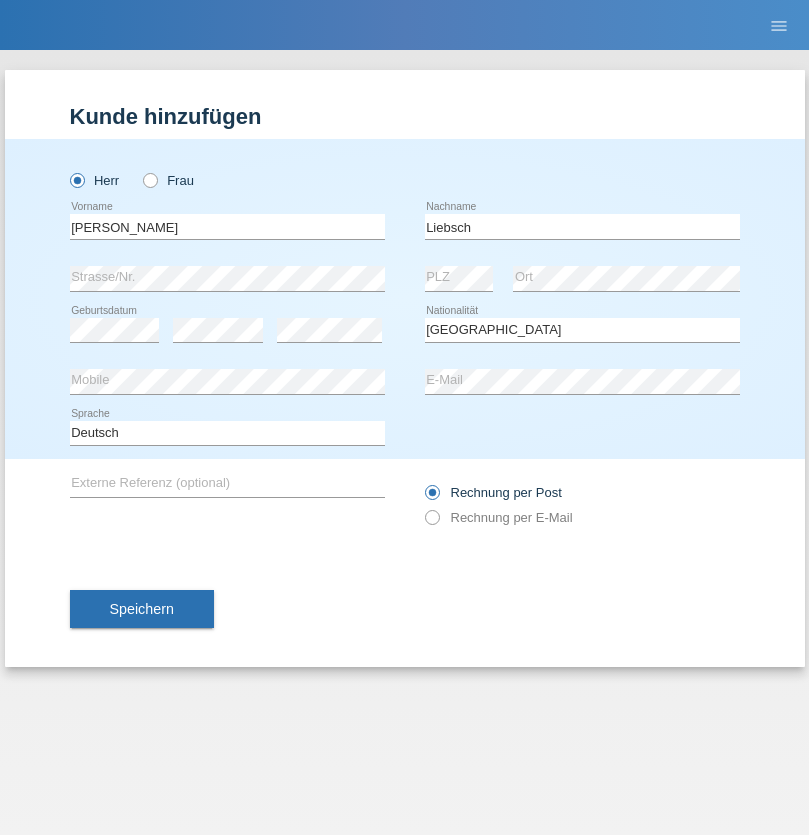 select on "C" 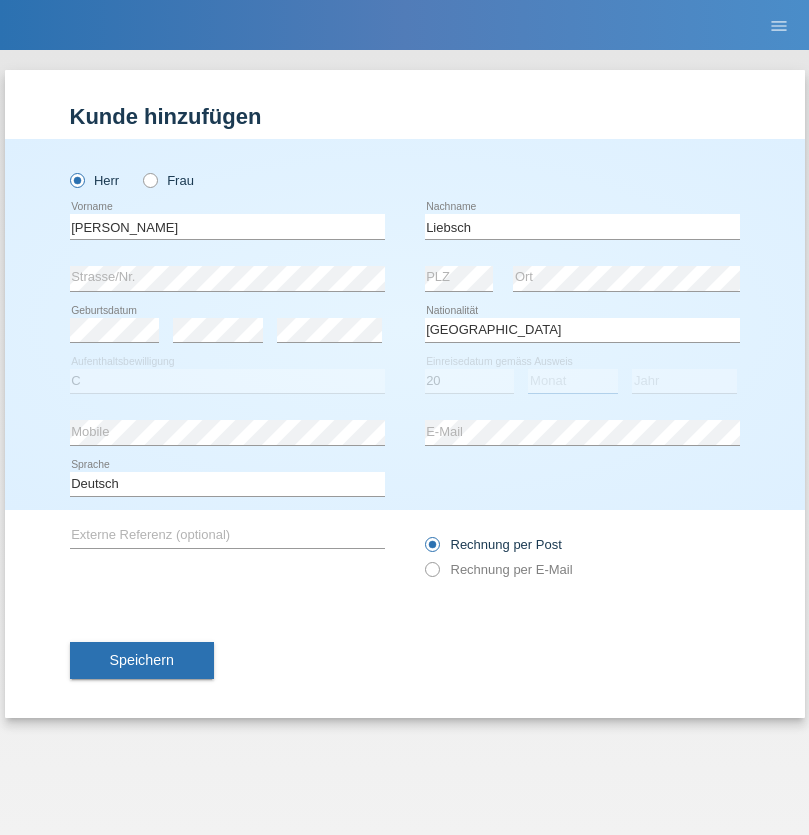 select on "07" 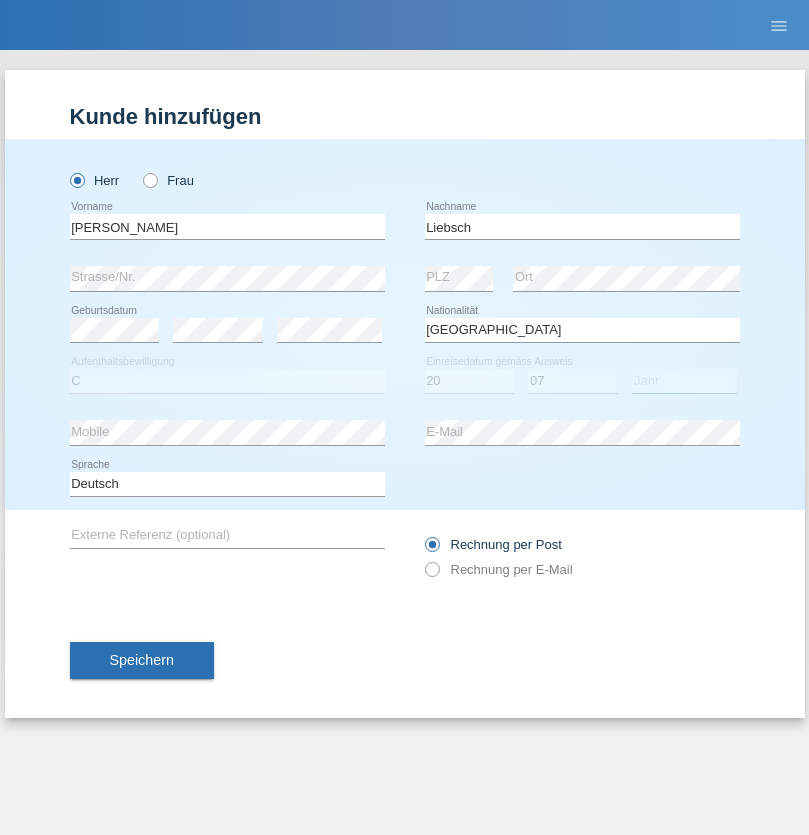 select on "2021" 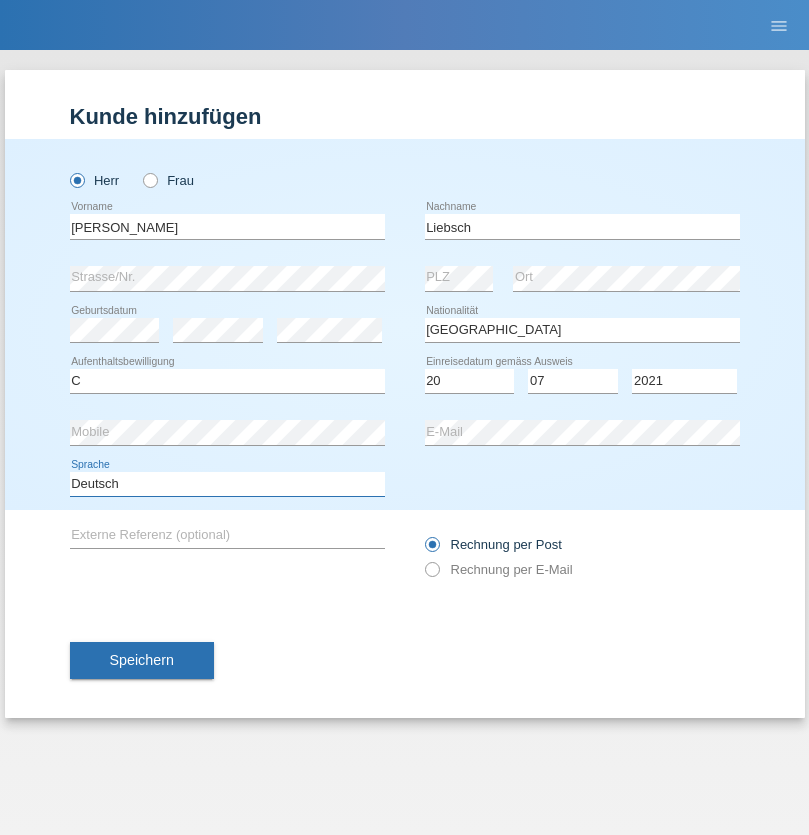 select on "en" 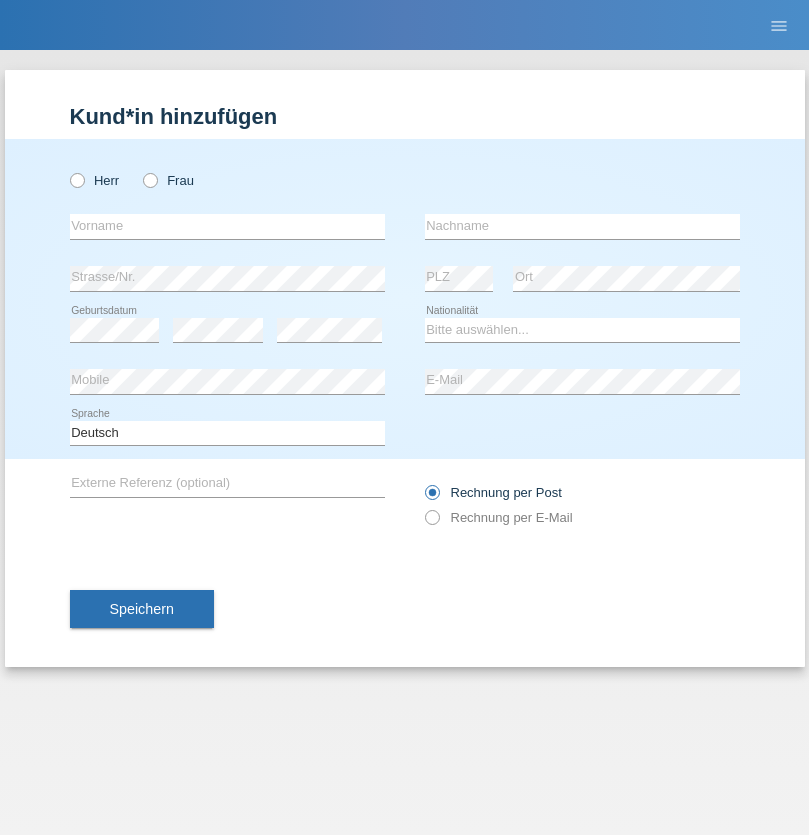 scroll, scrollTop: 0, scrollLeft: 0, axis: both 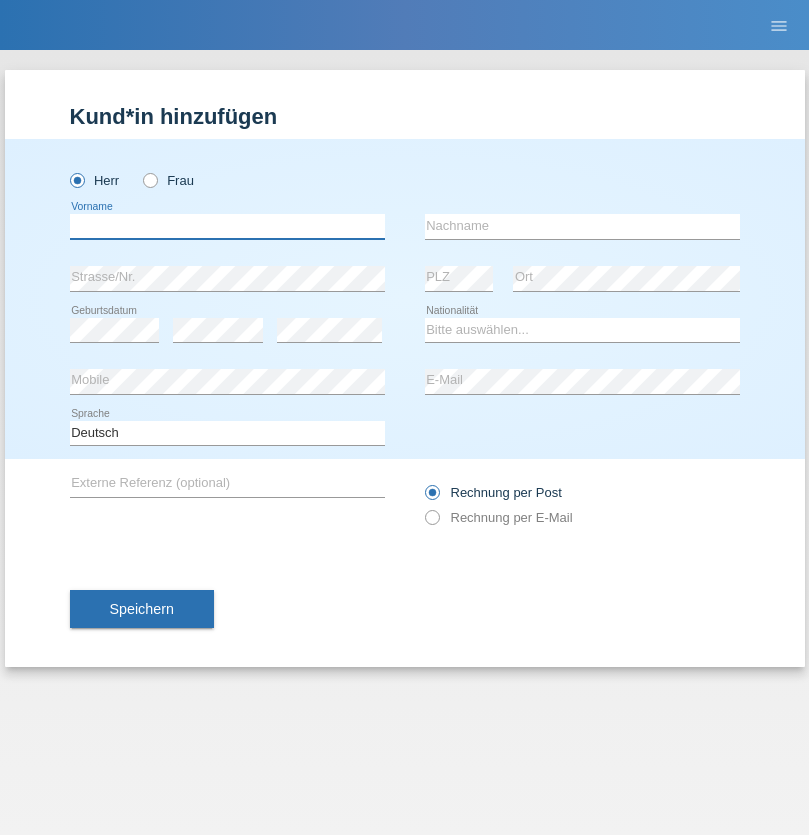 click at bounding box center (227, 226) 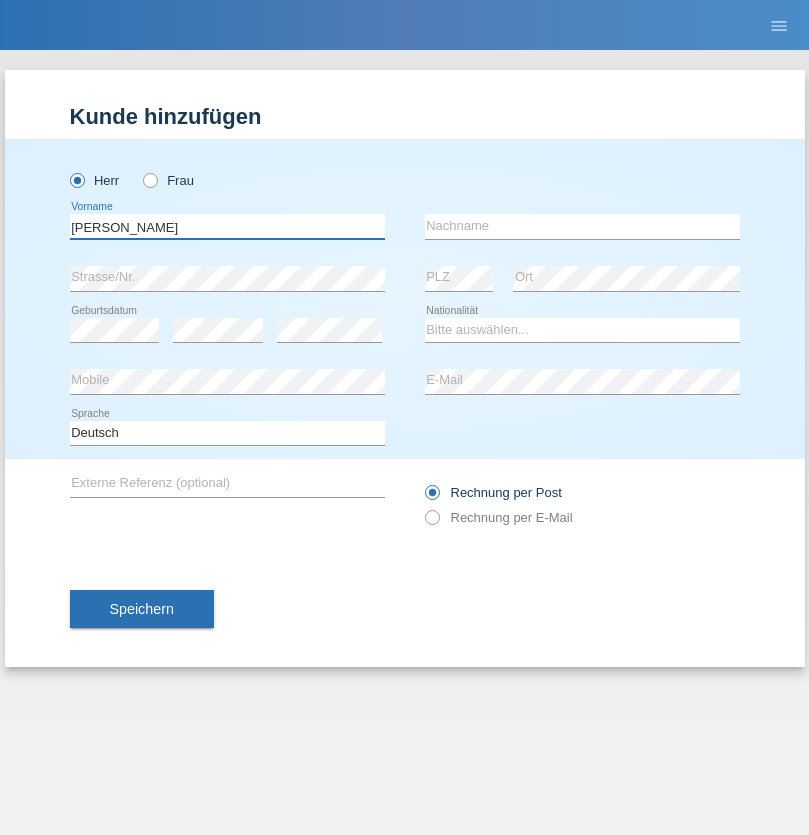 type on "[PERSON_NAME]" 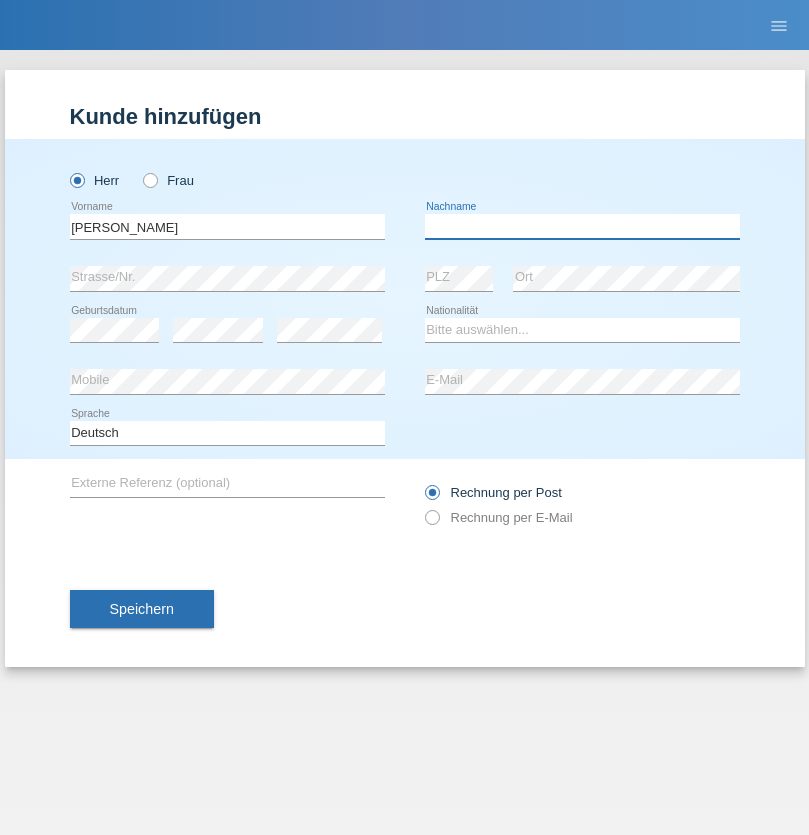 click at bounding box center [582, 226] 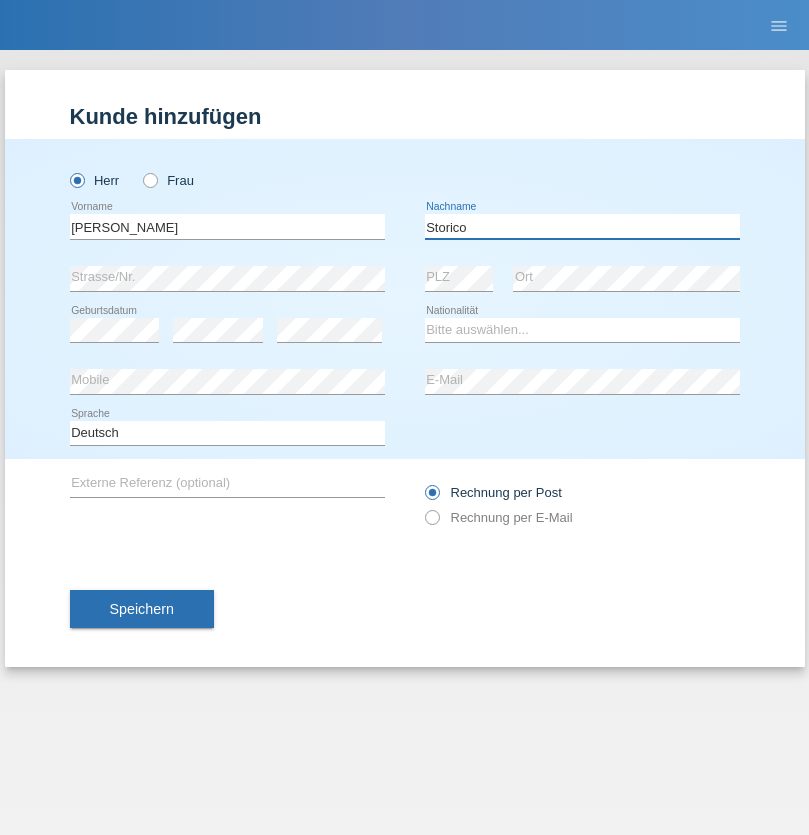 type on "Storico" 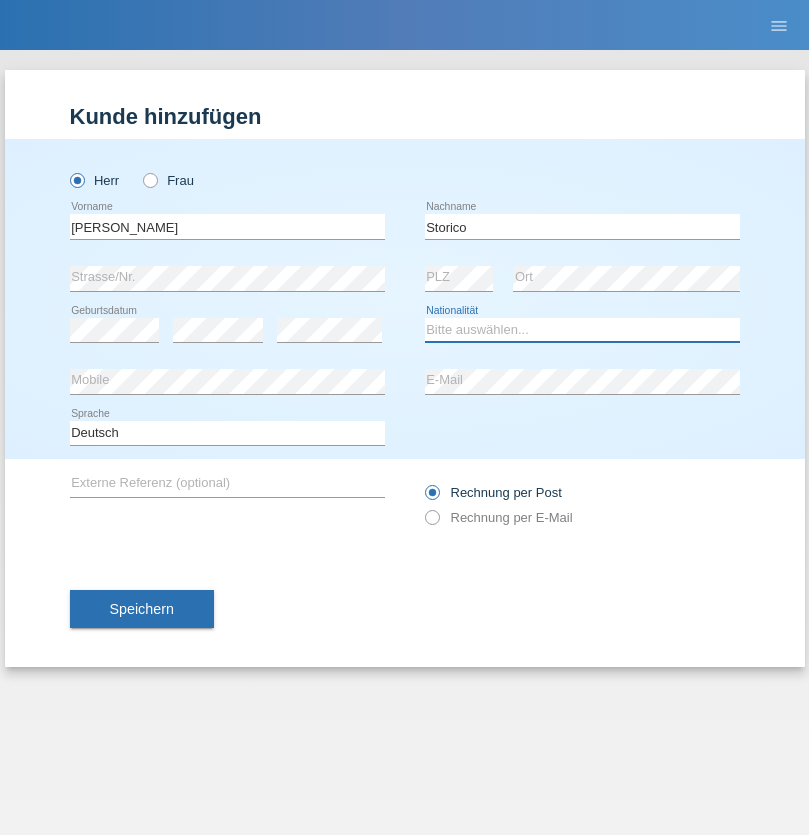 select on "IT" 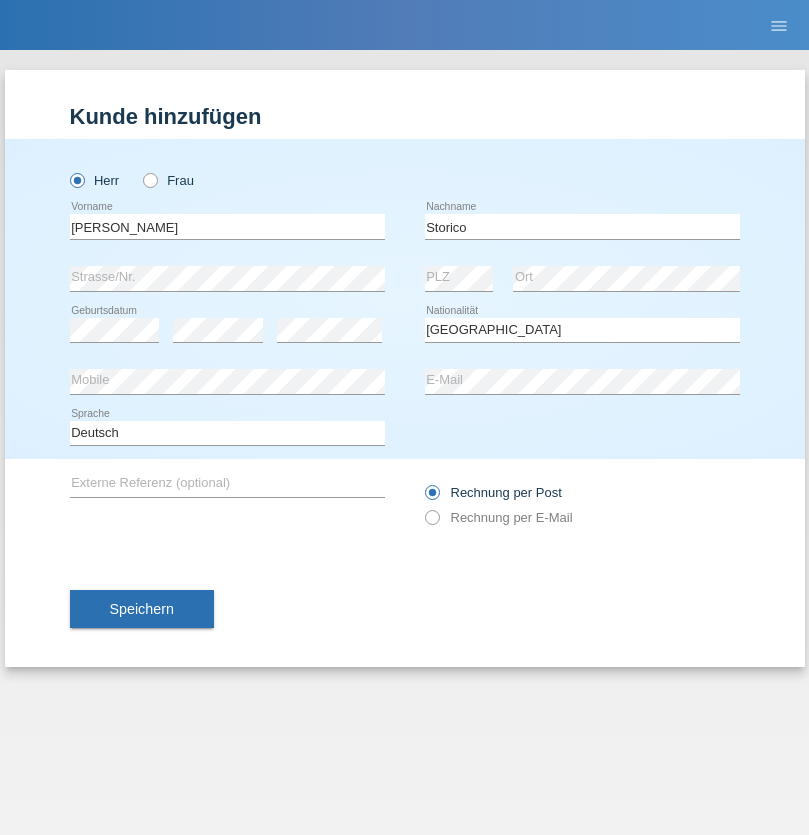 select on "C" 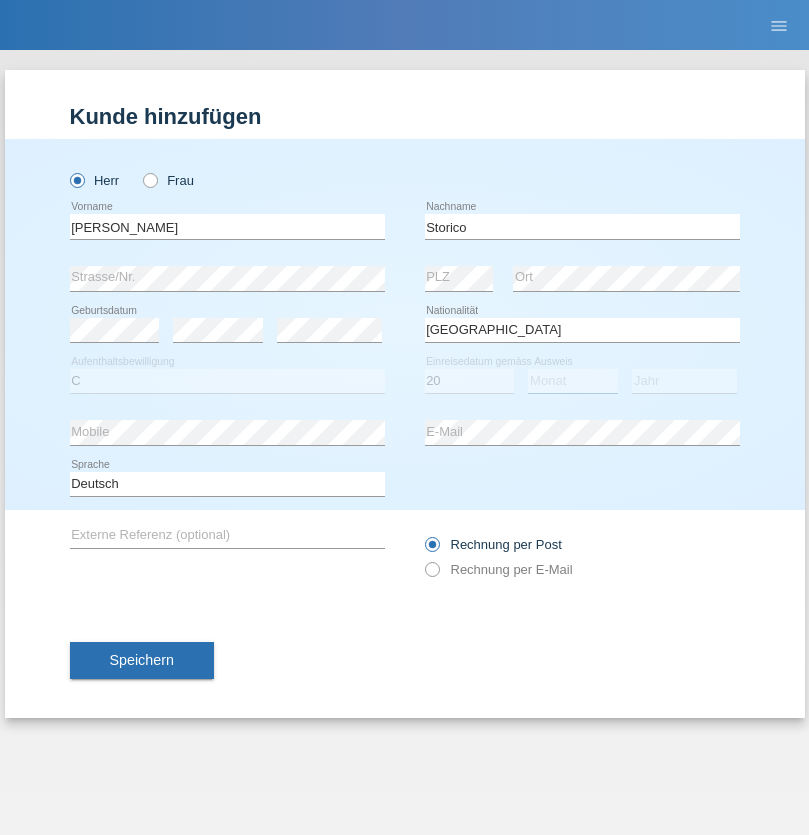 select on "07" 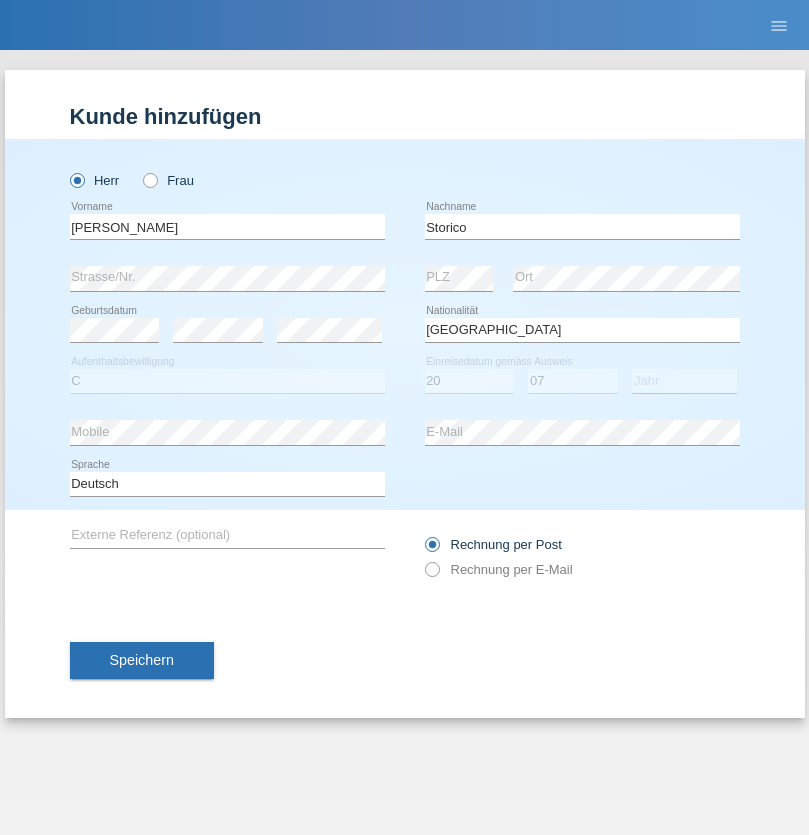 select on "2021" 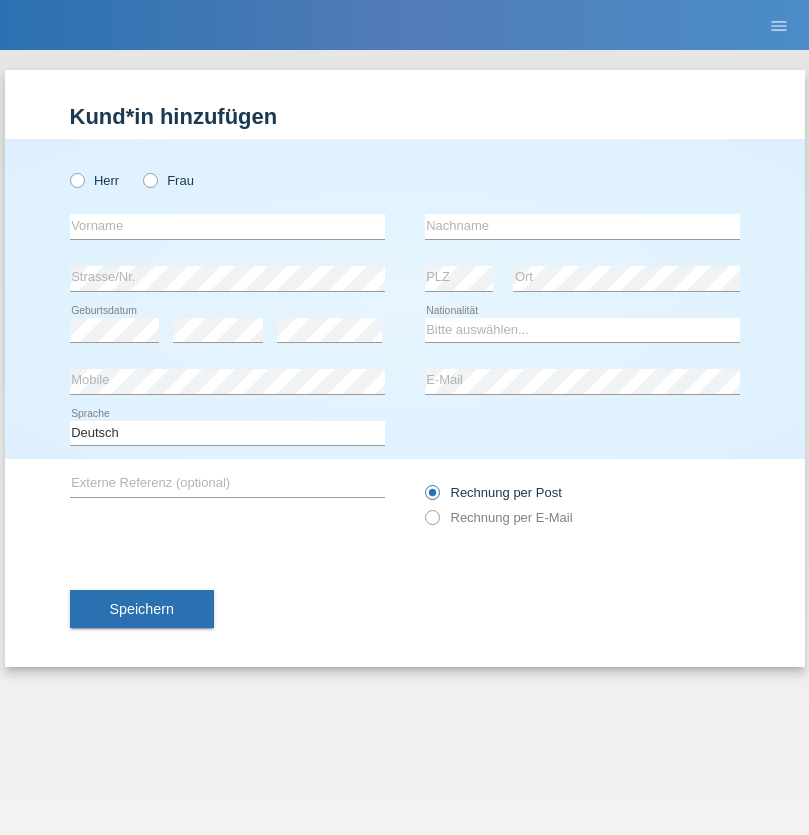 scroll, scrollTop: 0, scrollLeft: 0, axis: both 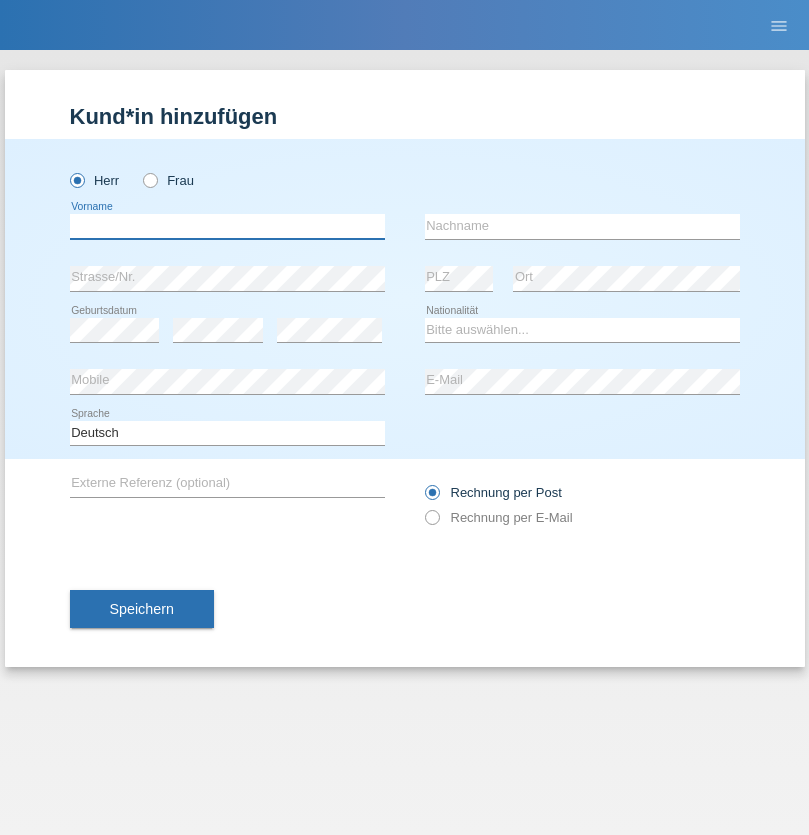 click at bounding box center (227, 226) 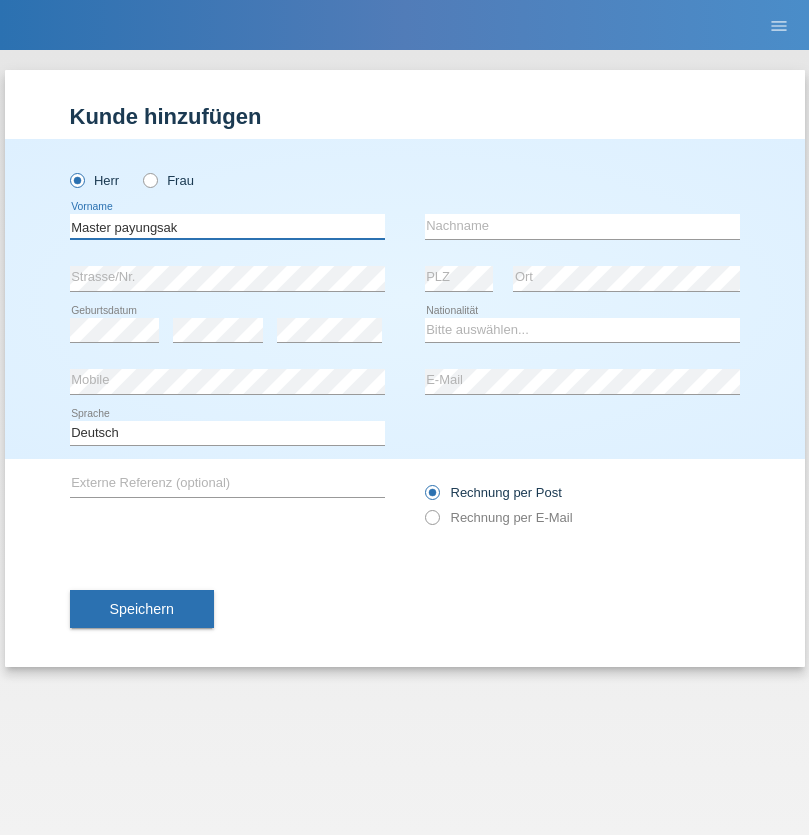 type on "Master payungsak" 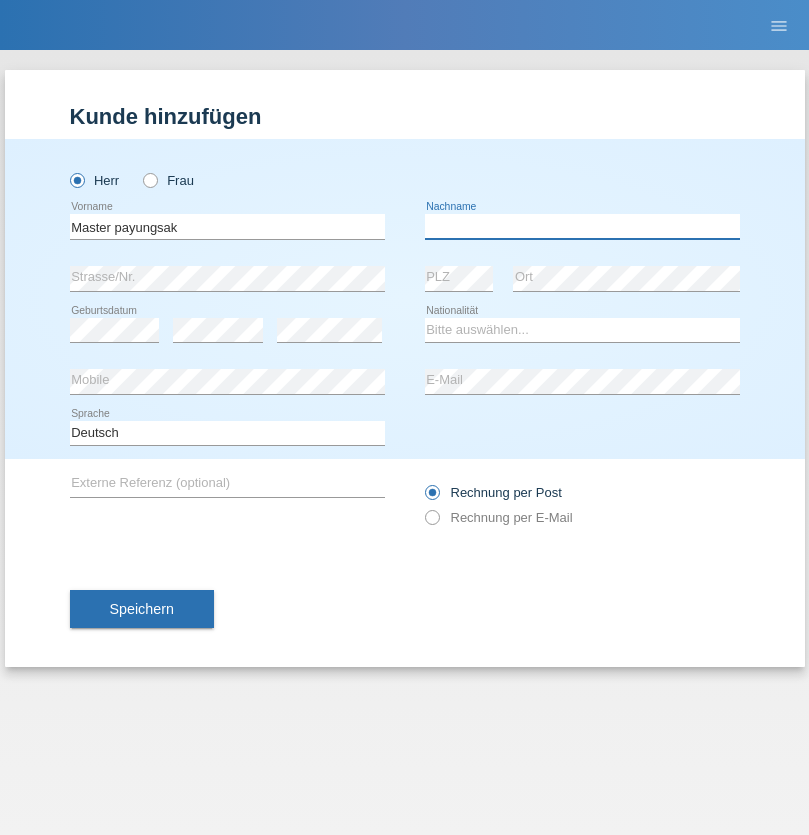 click at bounding box center [582, 226] 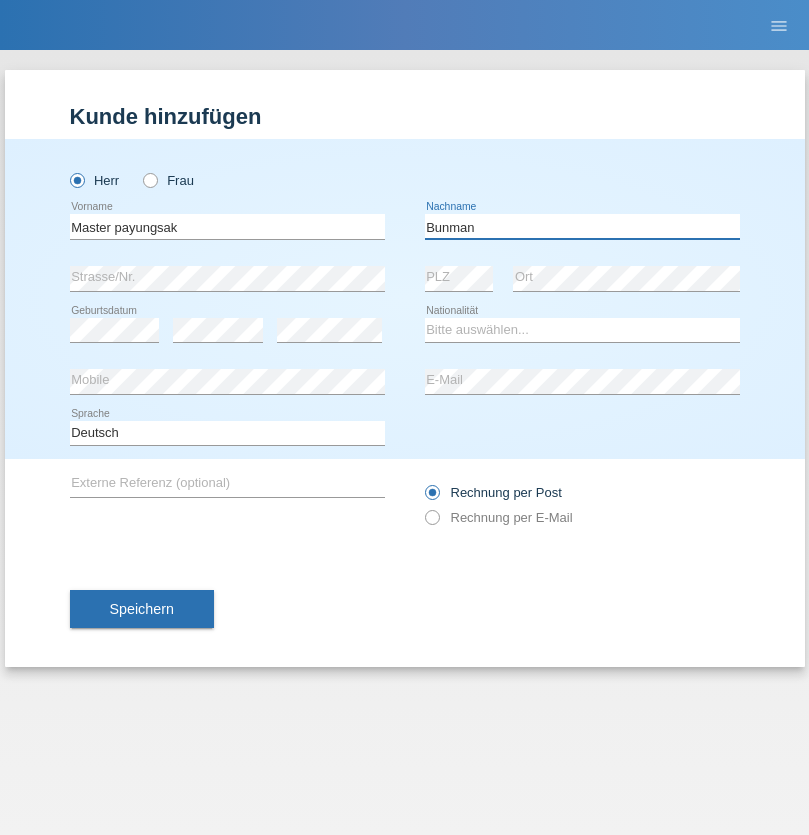 type on "Bunman" 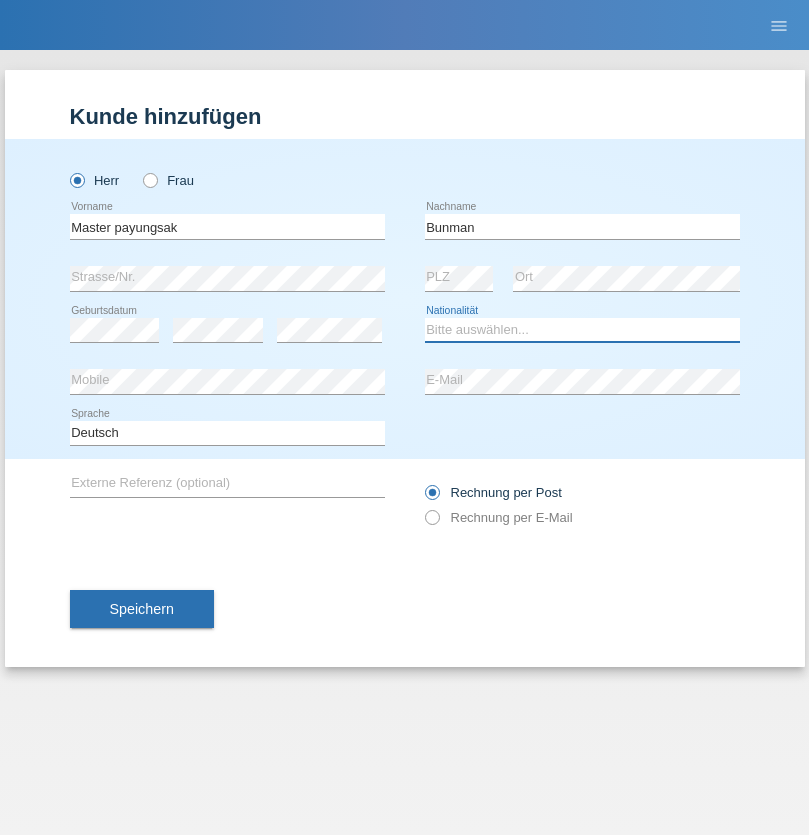 select on "FR" 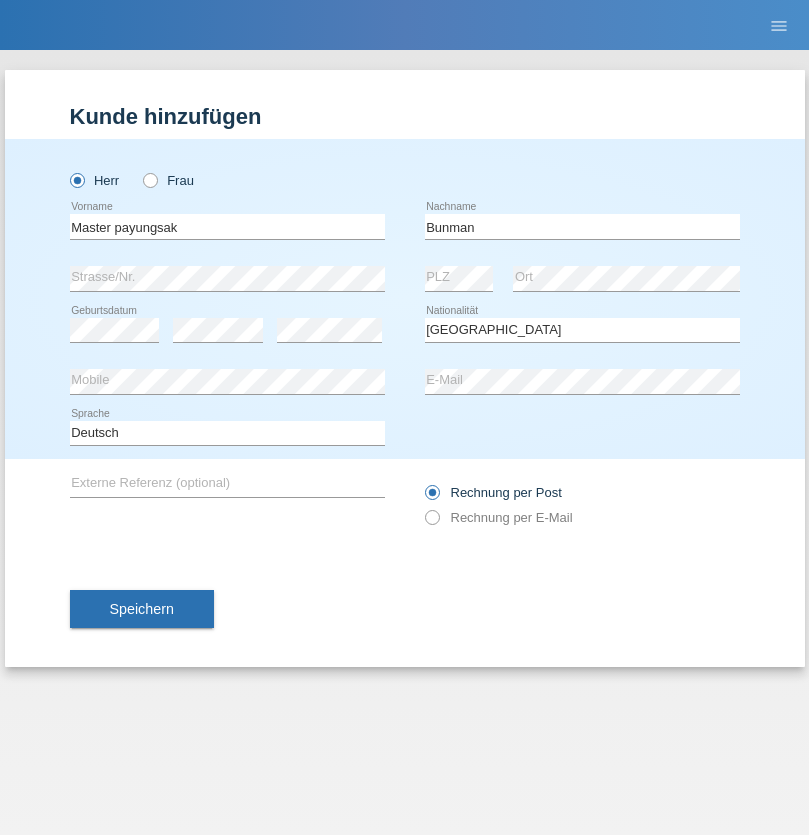 select on "C" 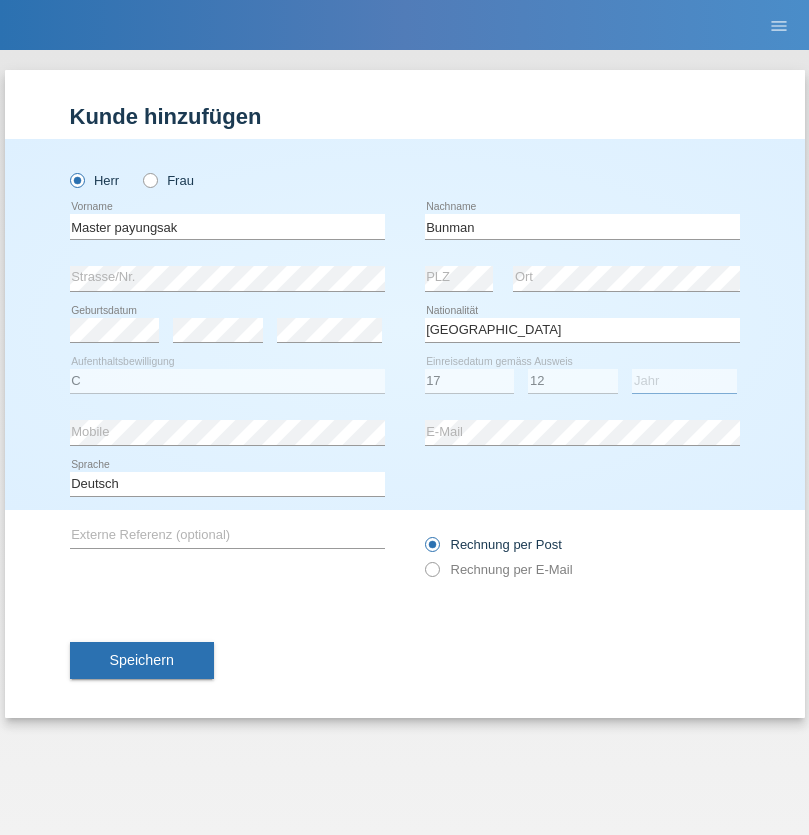 select on "2021" 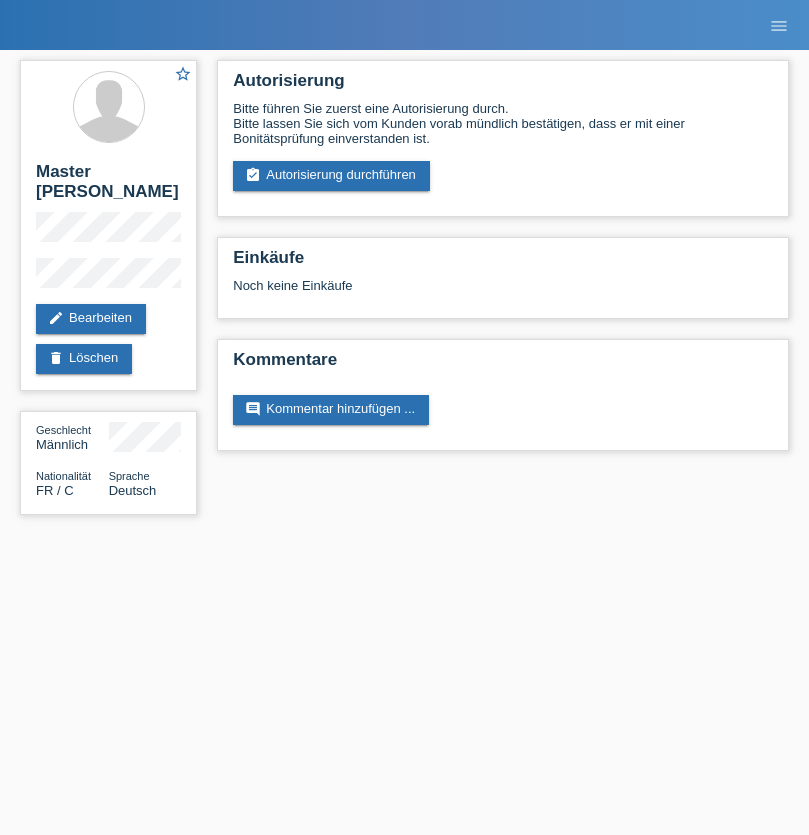 scroll, scrollTop: 0, scrollLeft: 0, axis: both 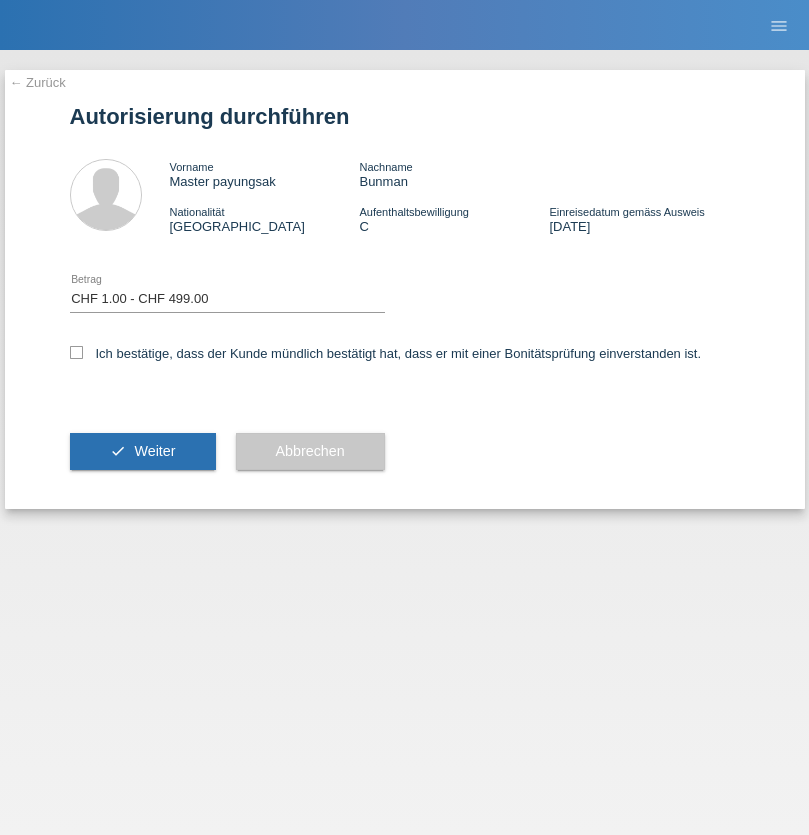 select on "1" 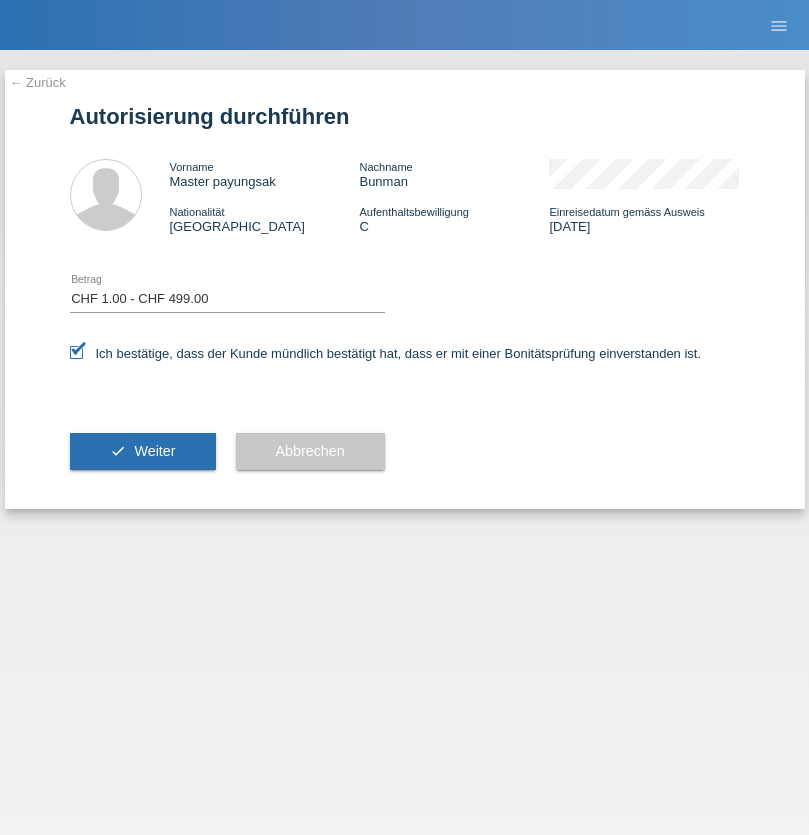 scroll, scrollTop: 0, scrollLeft: 0, axis: both 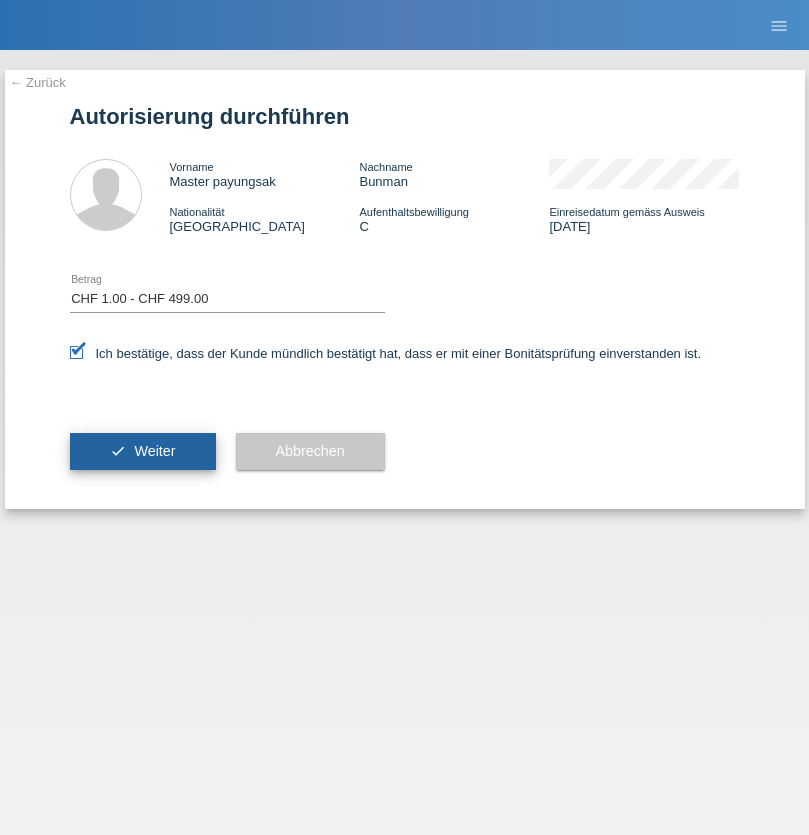 click on "Weiter" at bounding box center [154, 451] 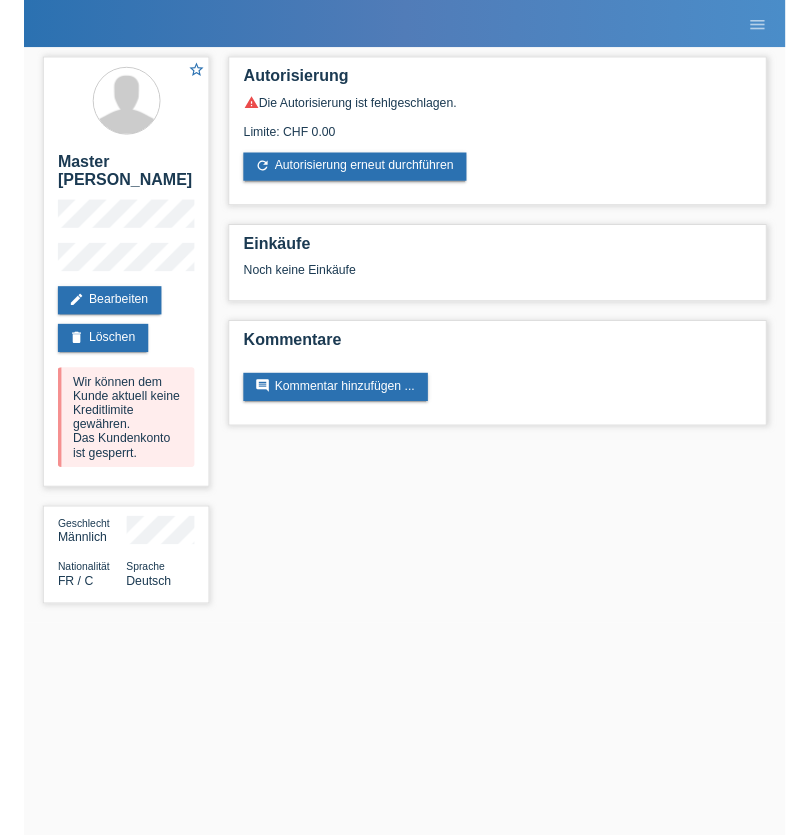 scroll, scrollTop: 0, scrollLeft: 0, axis: both 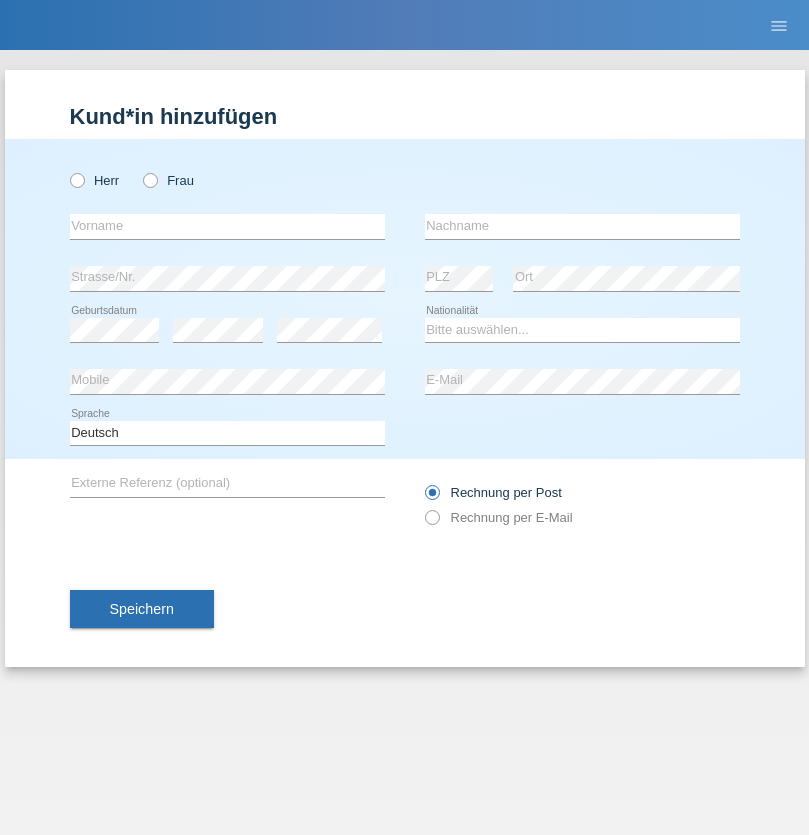 radio on "true" 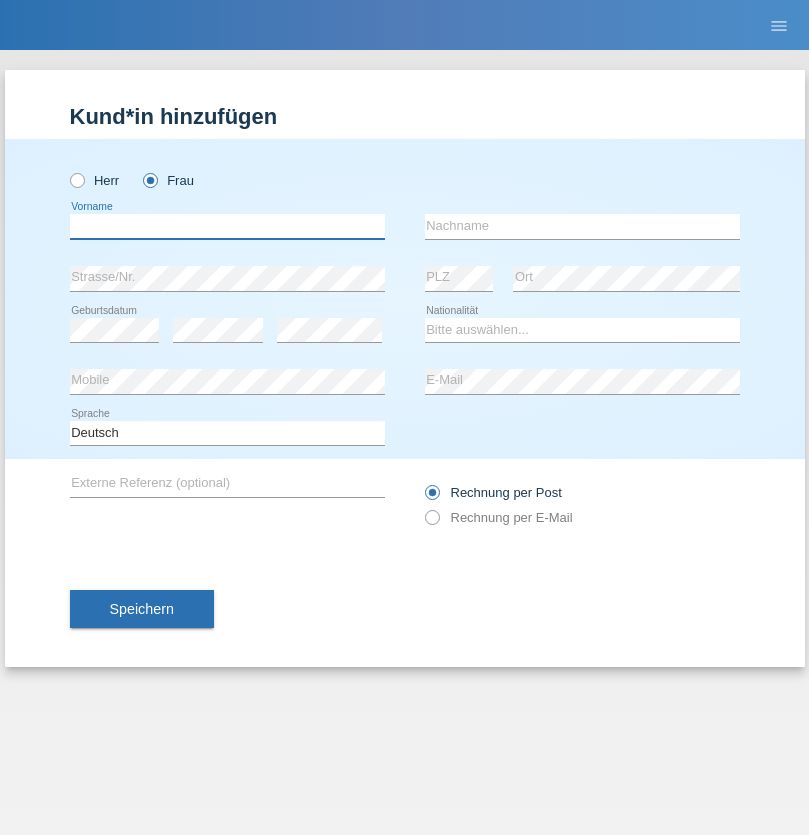 click at bounding box center [227, 226] 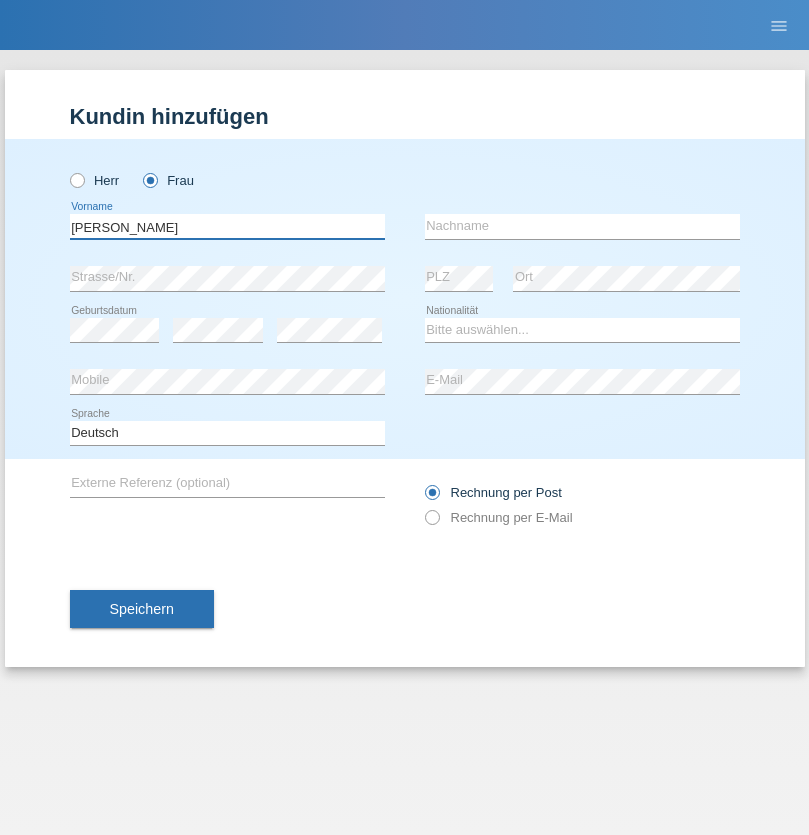 type on "Alberto" 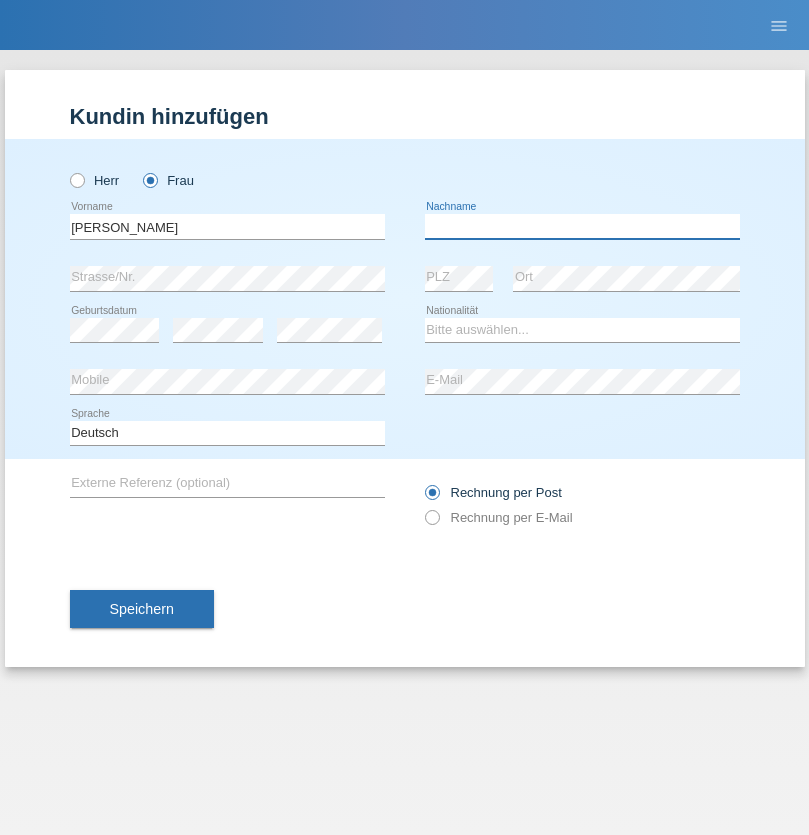 click at bounding box center (582, 226) 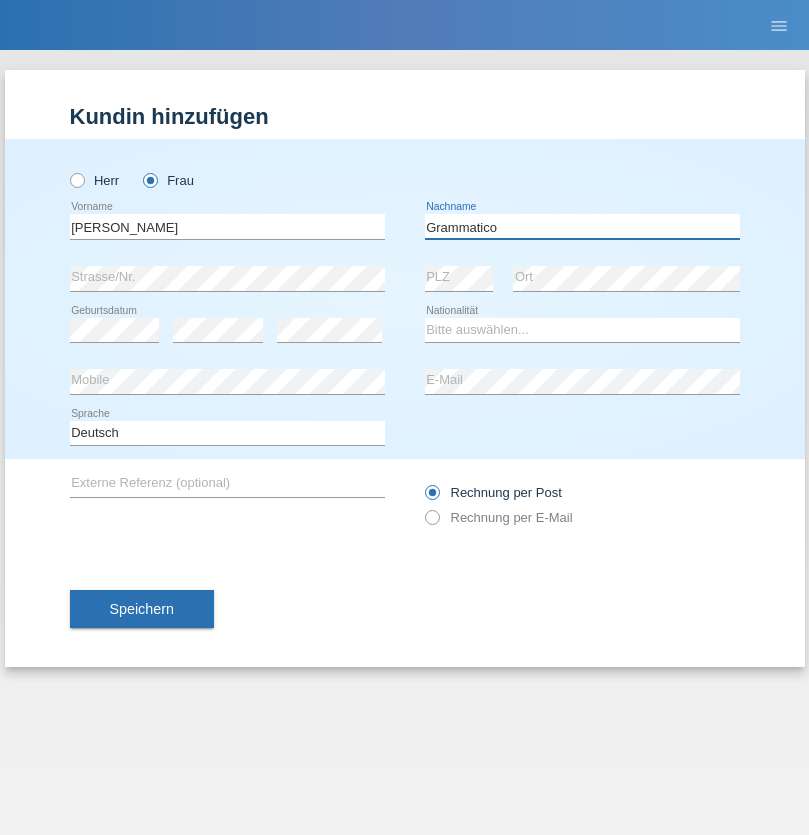 type on "Grammatico" 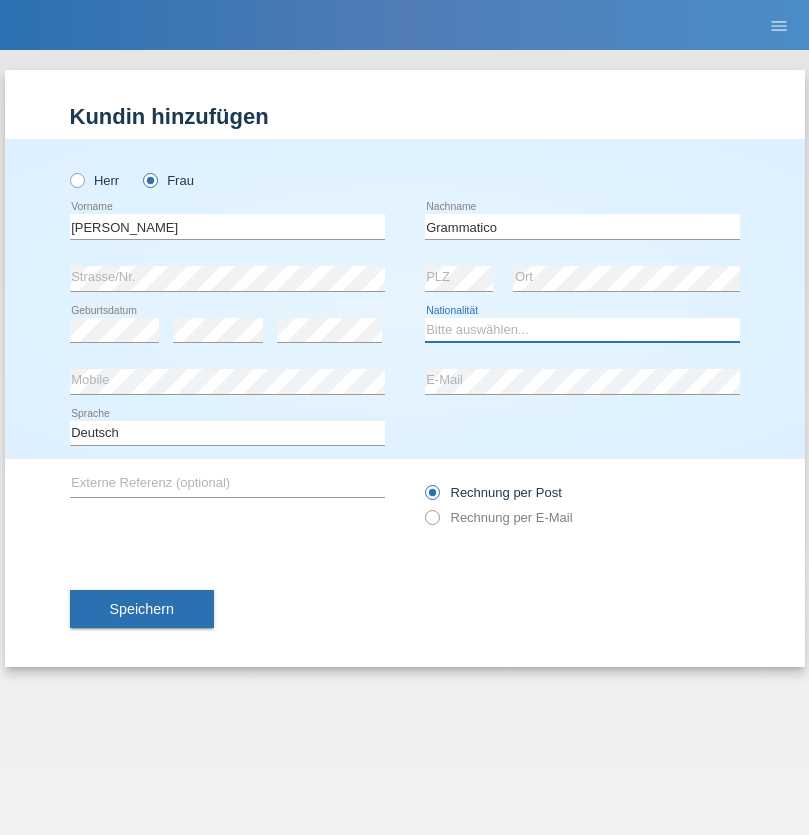 select on "CH" 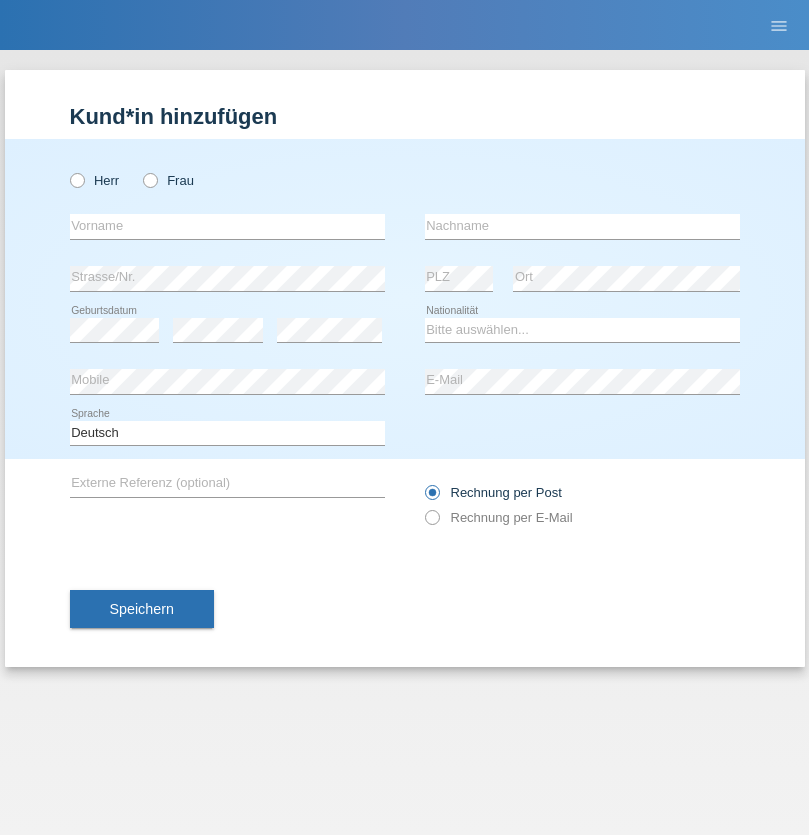 scroll, scrollTop: 0, scrollLeft: 0, axis: both 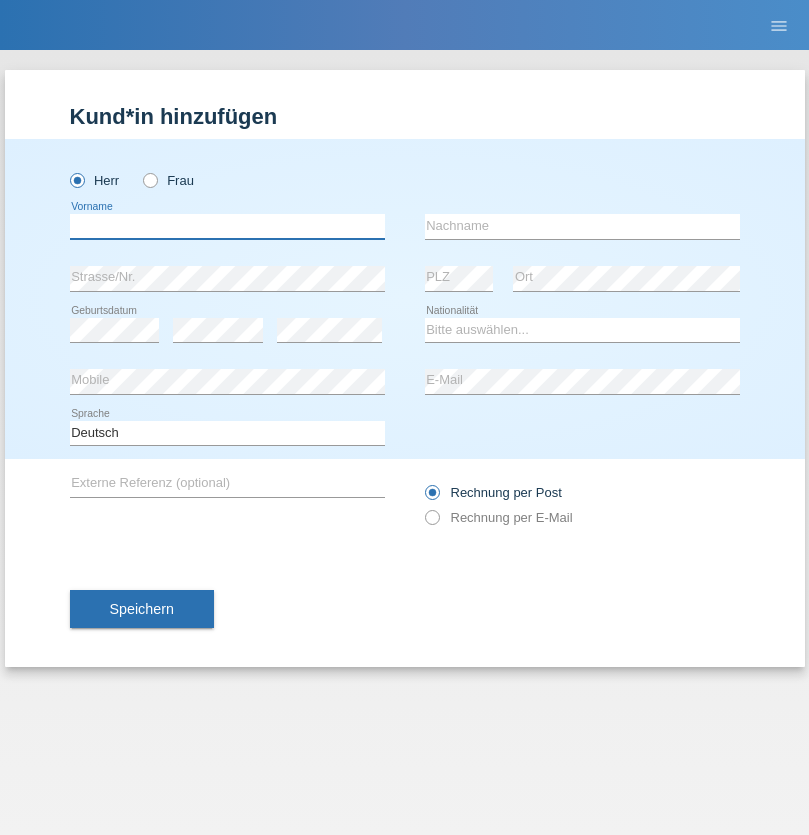 click at bounding box center [227, 226] 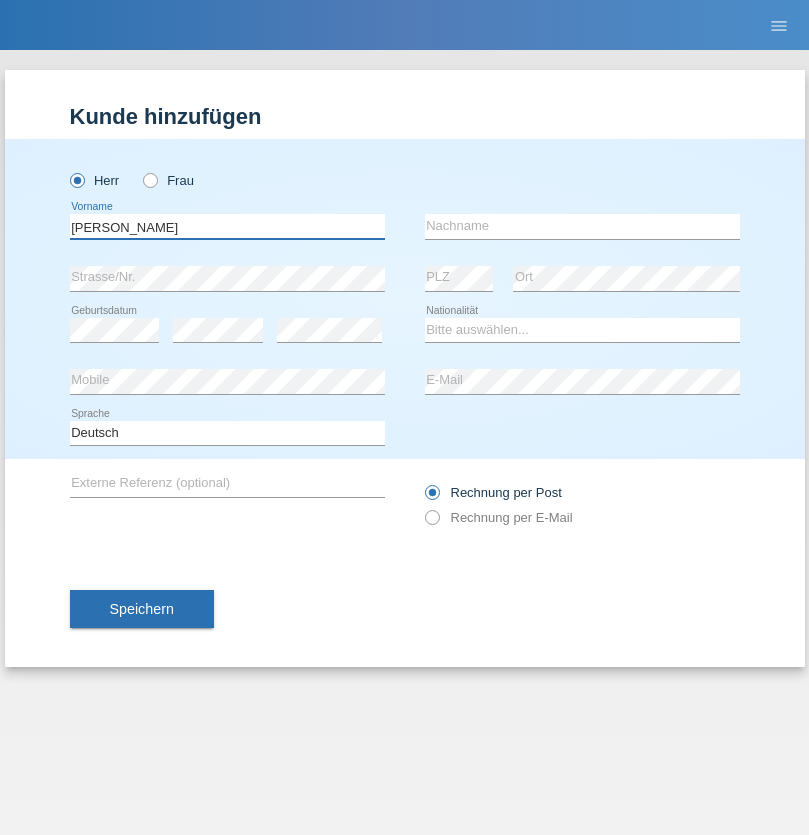type on "Ivo" 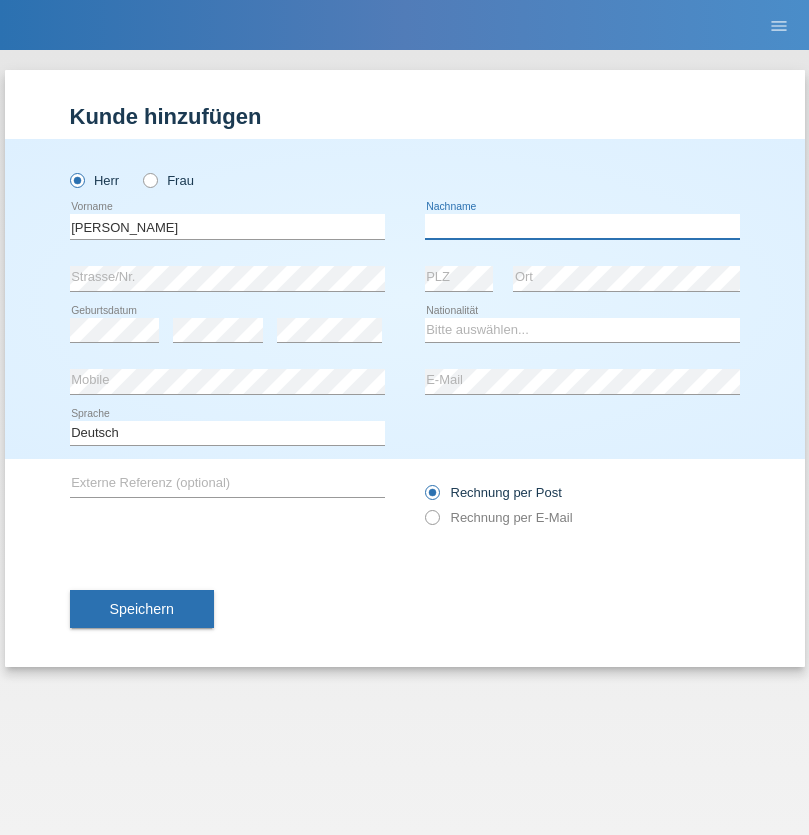 click at bounding box center [582, 226] 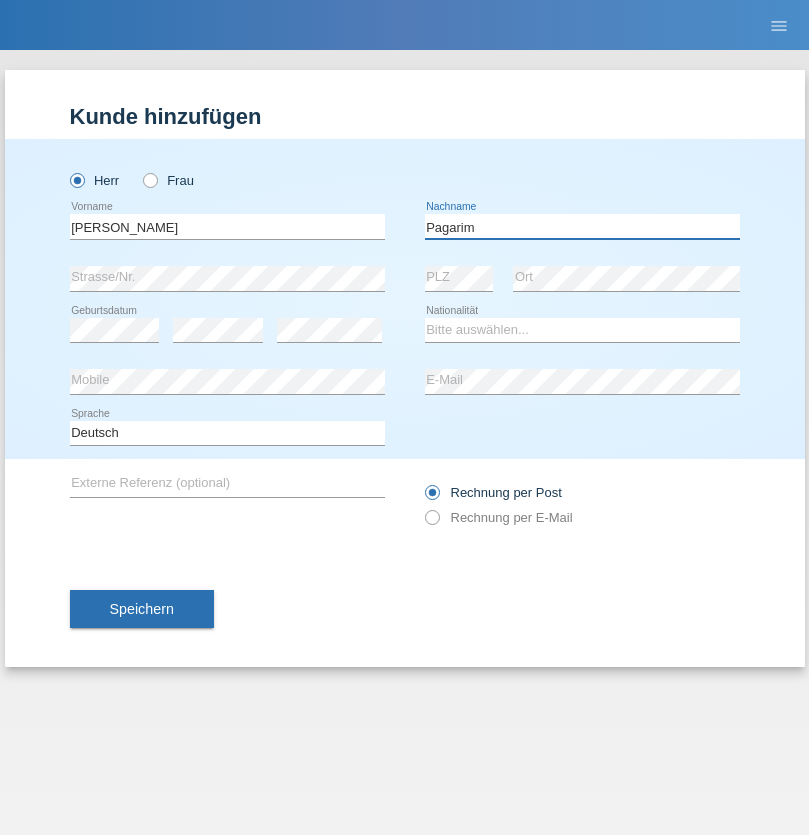 type on "Pagarim" 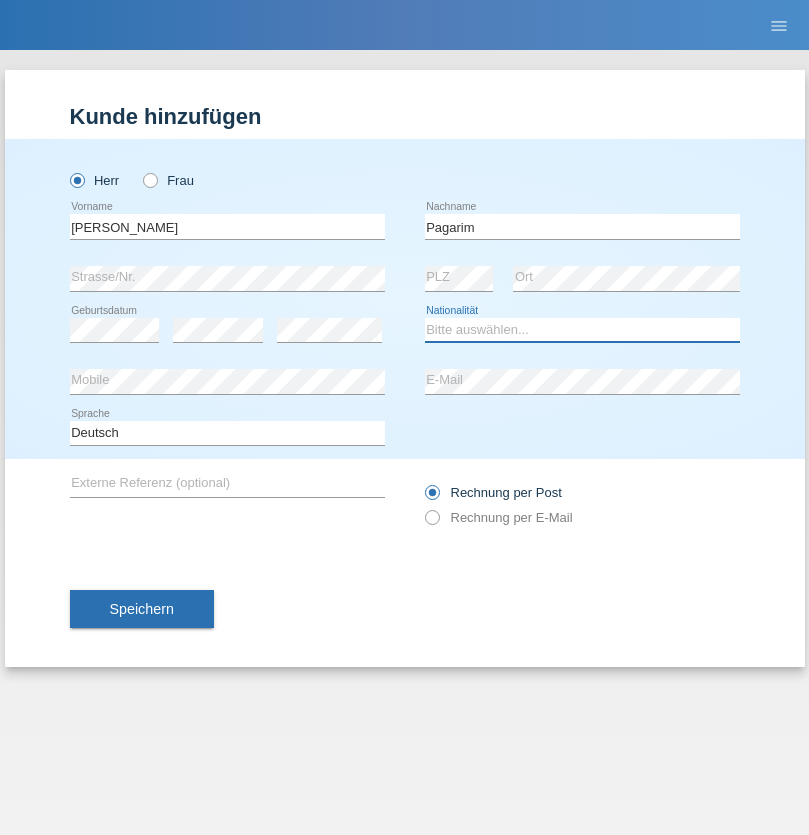 select on "CH" 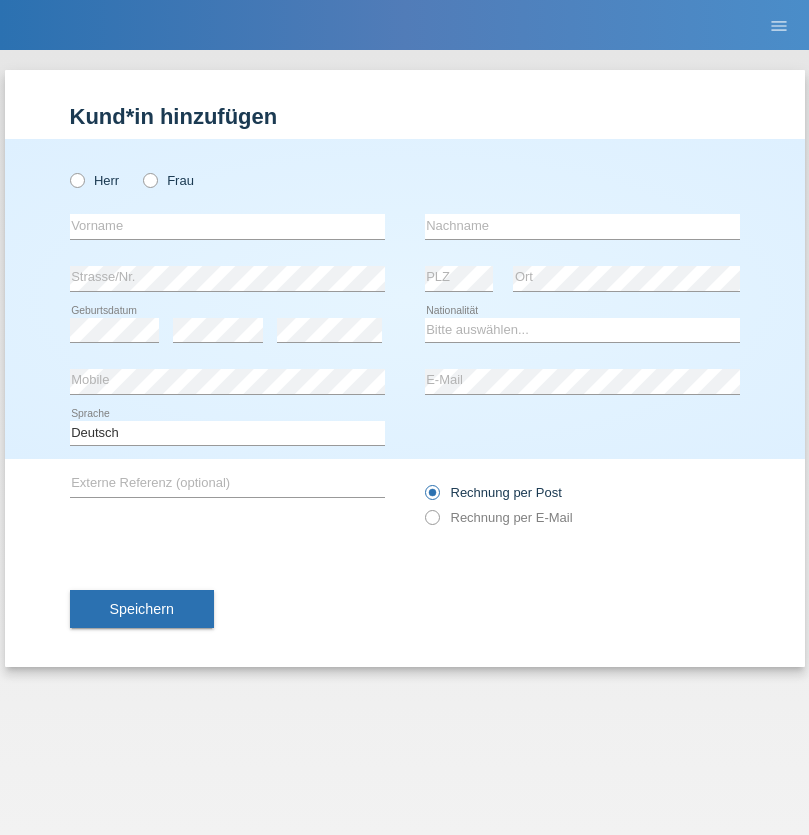 scroll, scrollTop: 0, scrollLeft: 0, axis: both 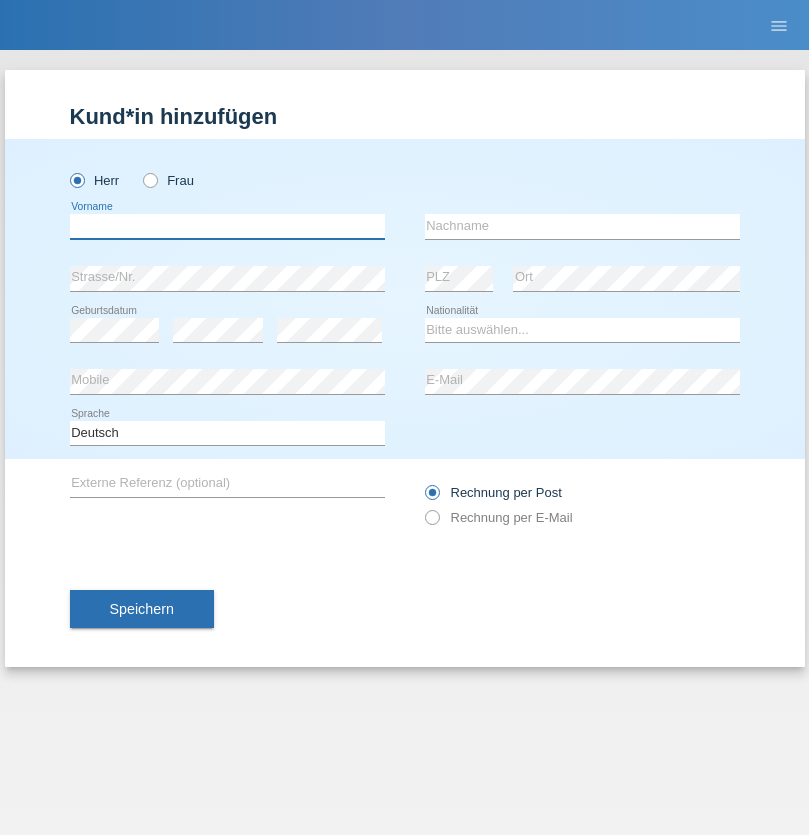 click at bounding box center (227, 226) 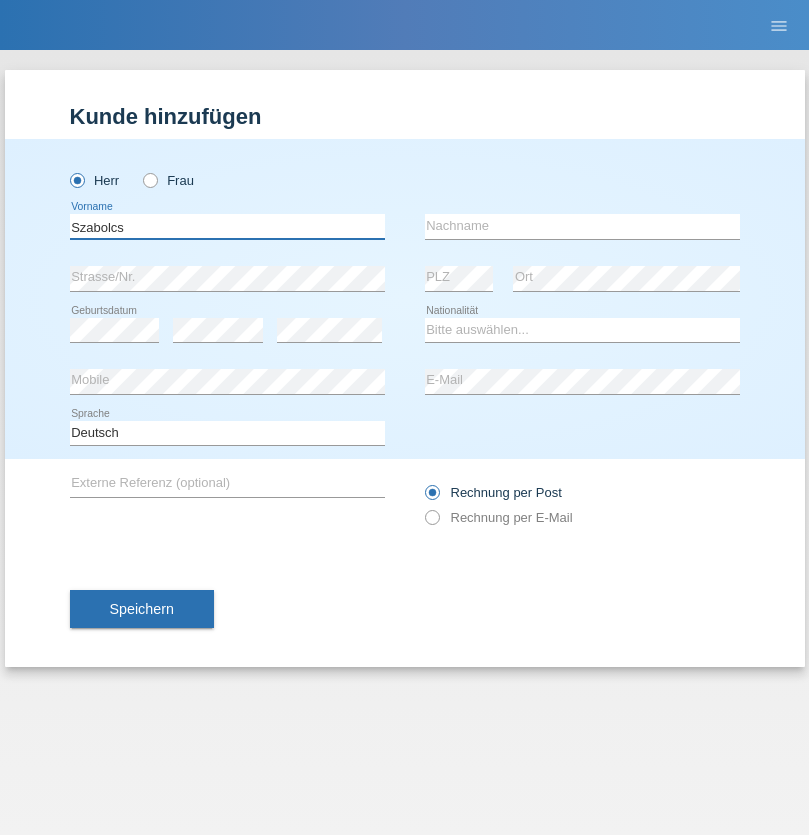 type on "Szabolcs" 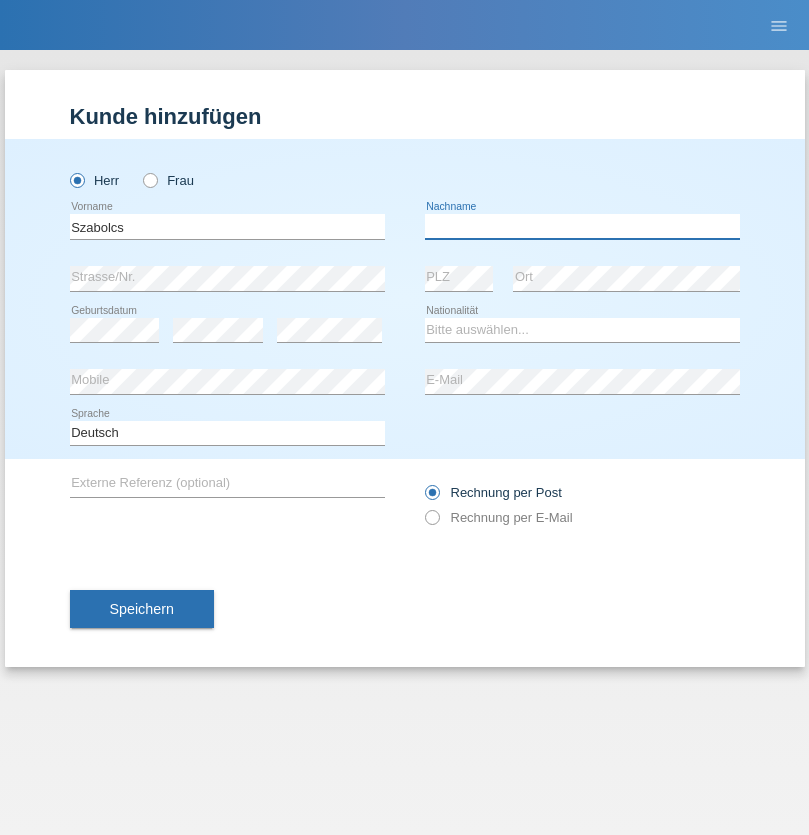 click at bounding box center [582, 226] 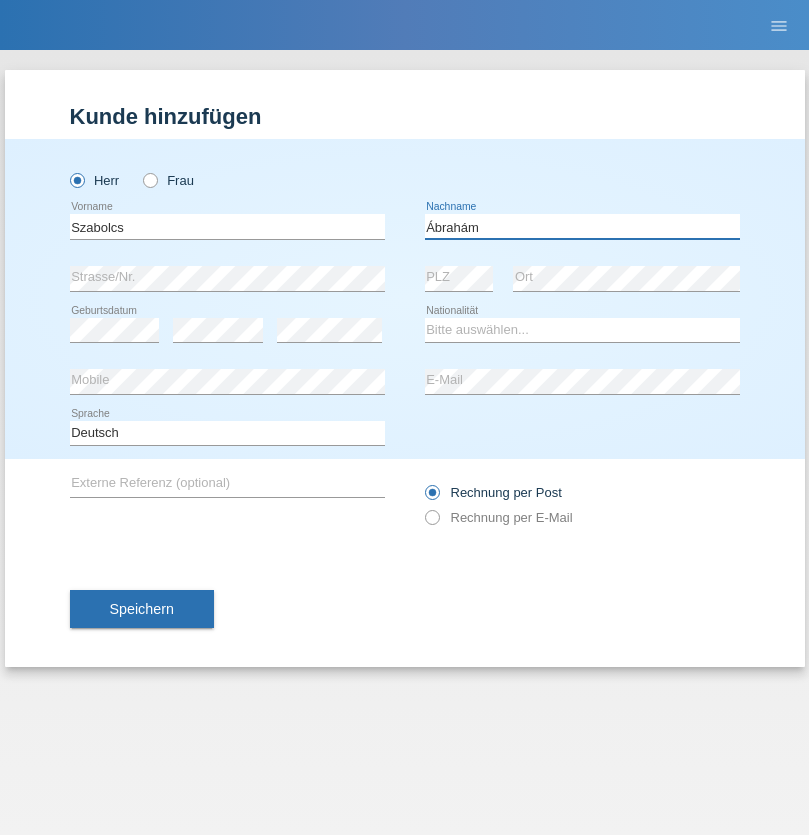 type on "Ábrahám" 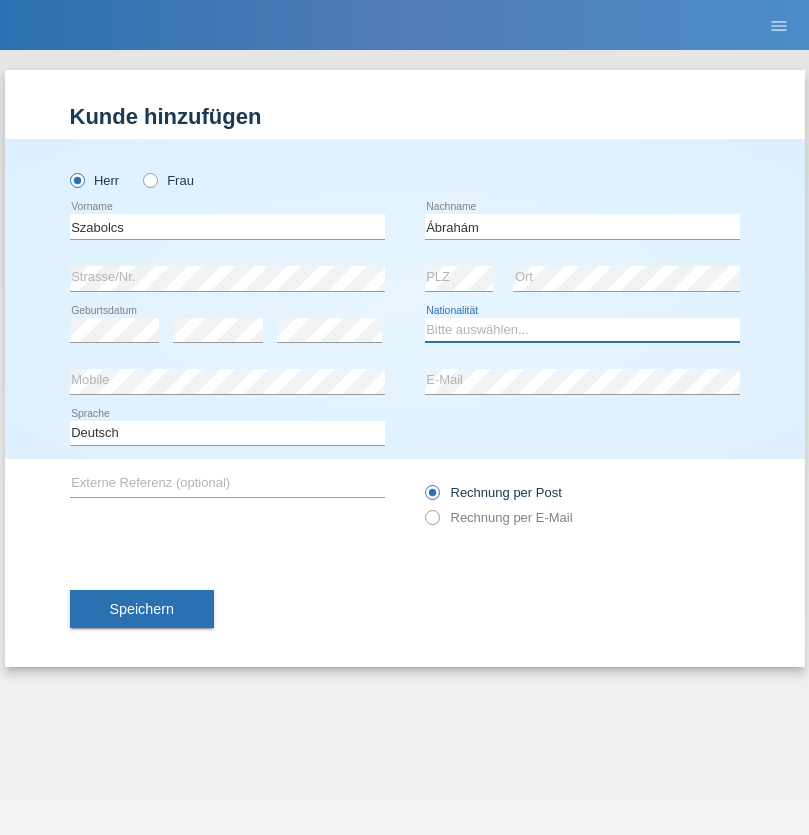 select on "HU" 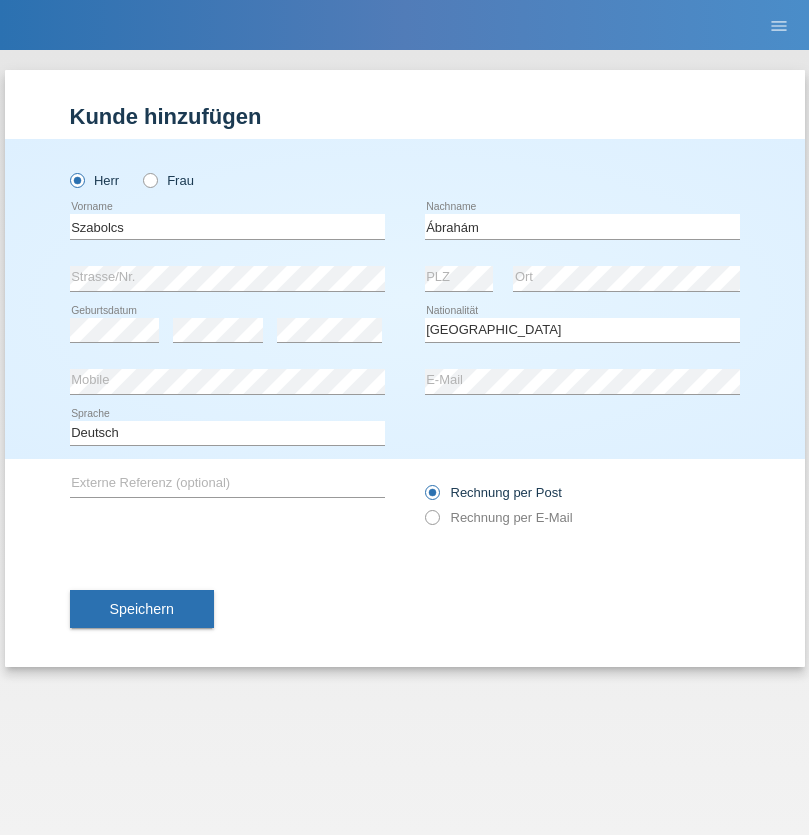 select on "C" 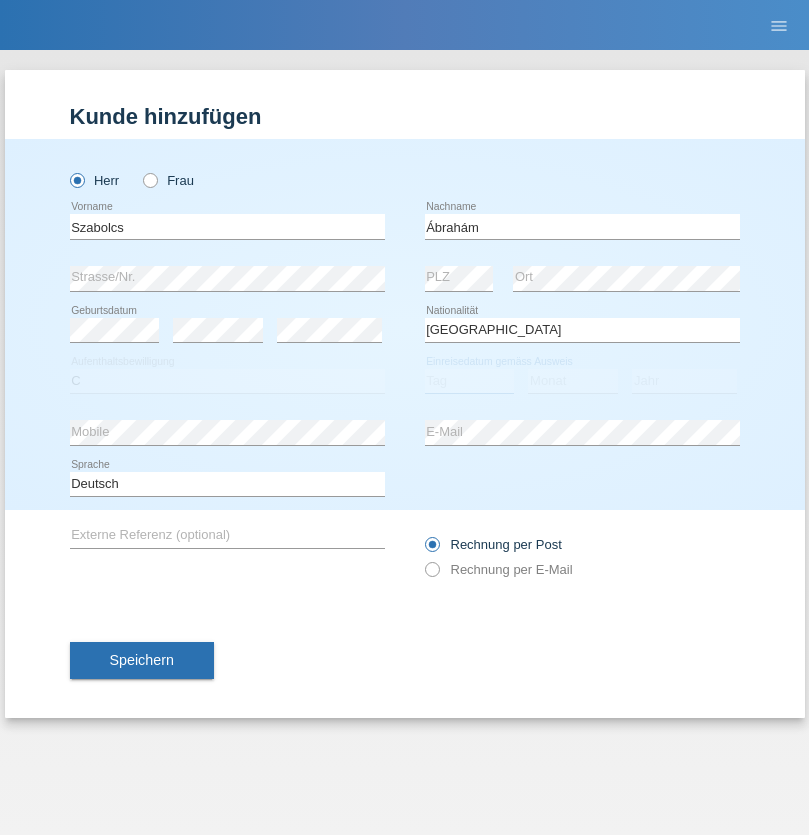 select on "09" 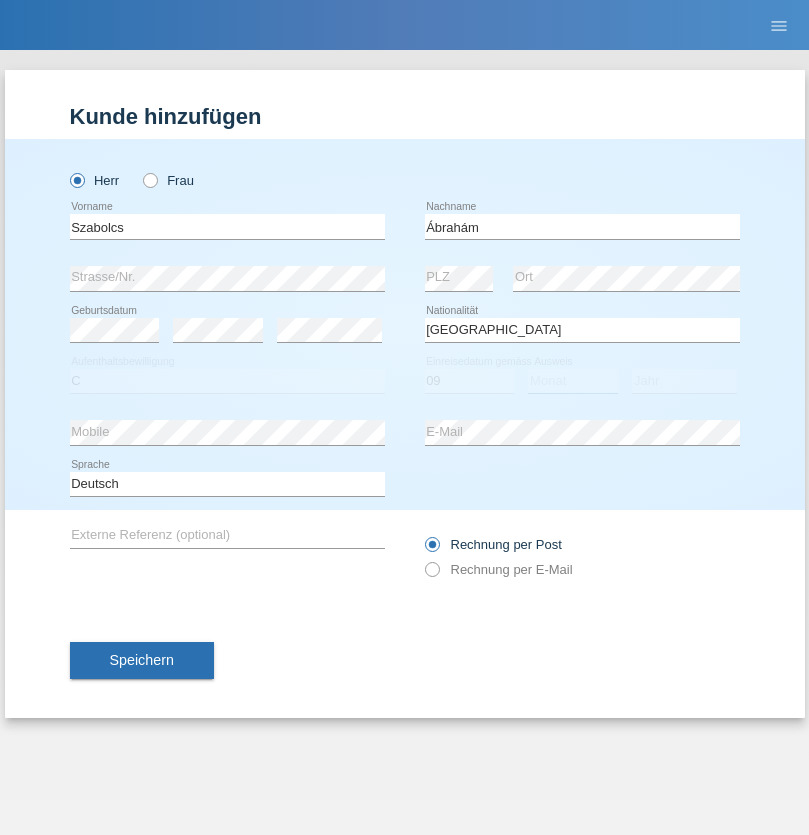 select on "12" 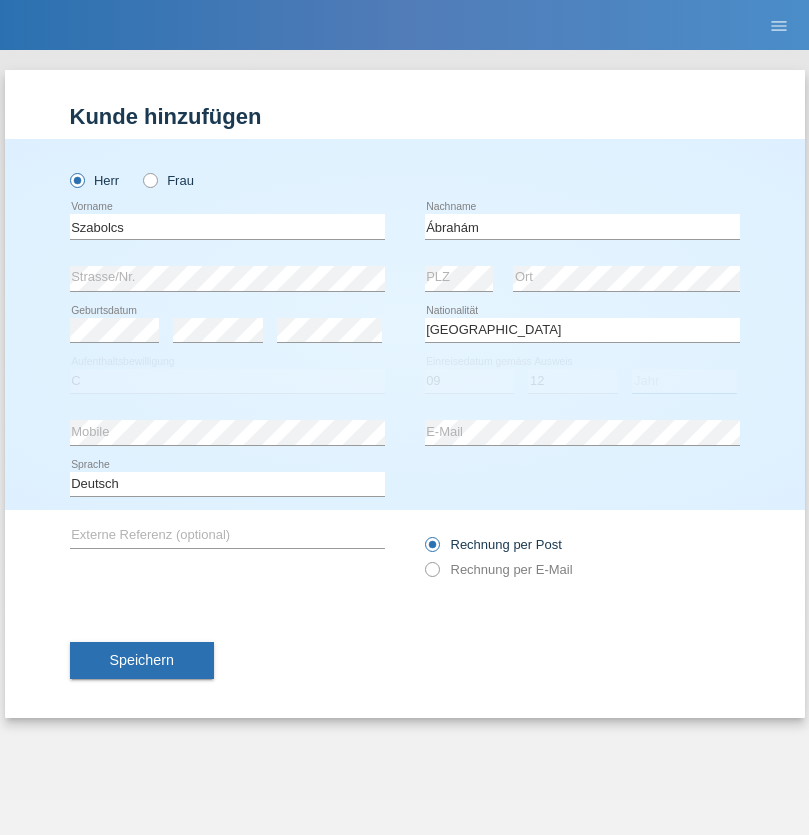 select on "2021" 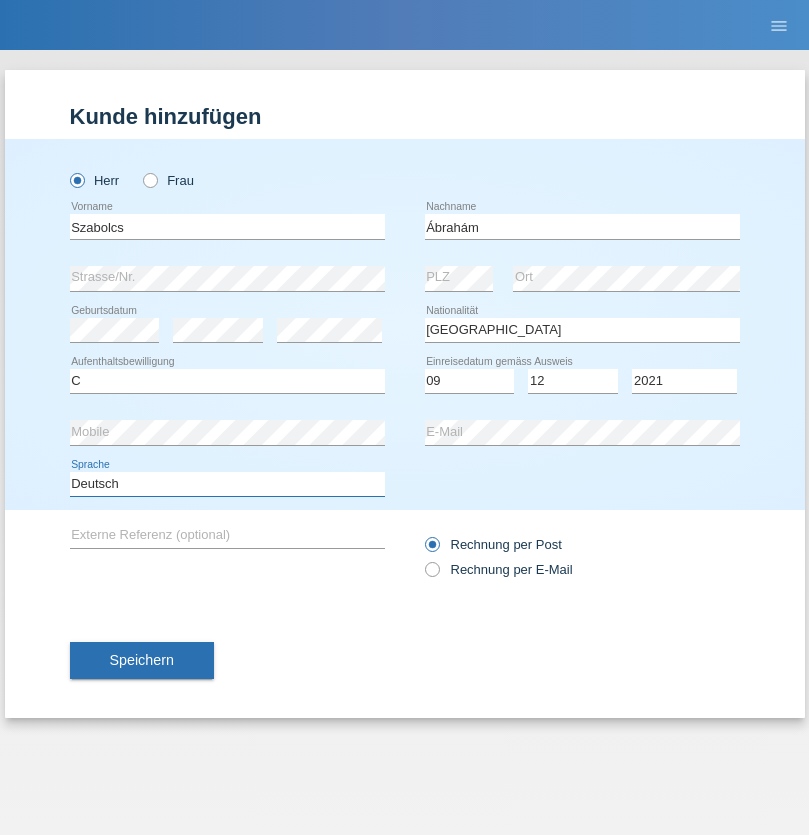select on "en" 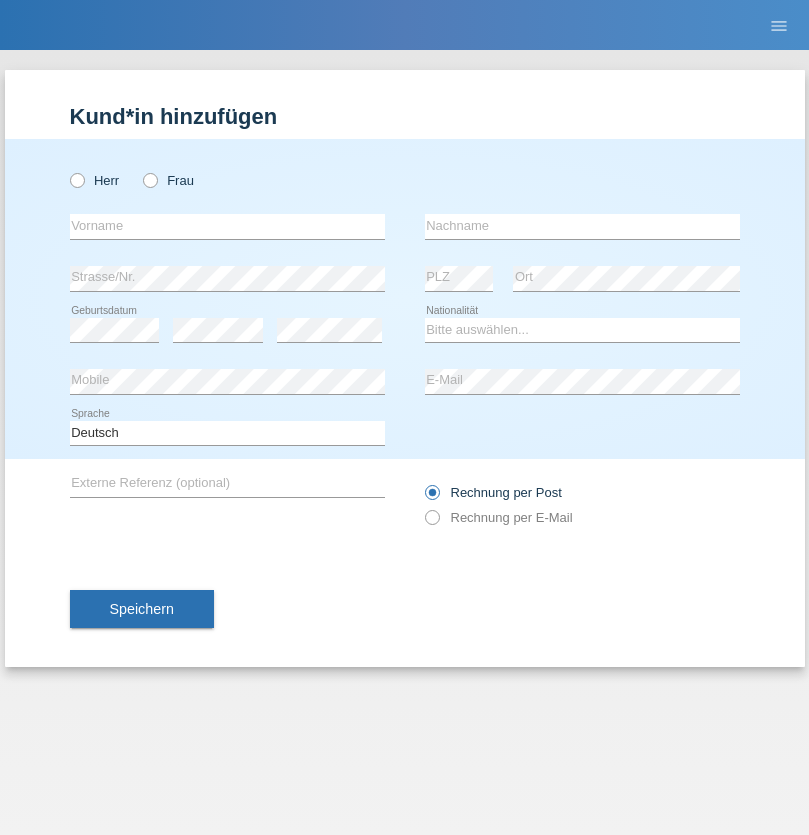 scroll, scrollTop: 0, scrollLeft: 0, axis: both 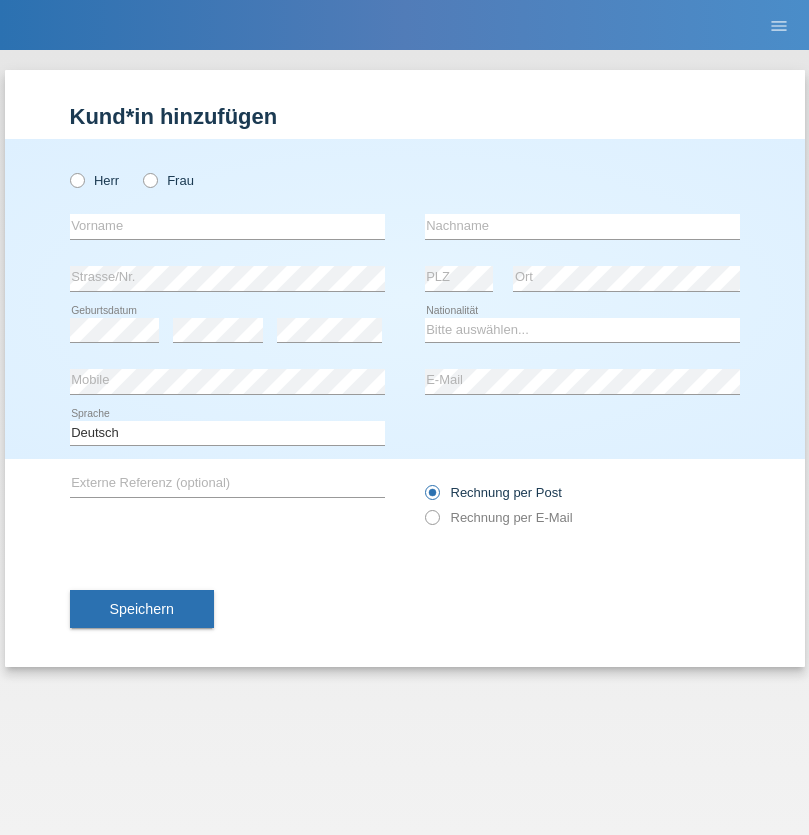 radio on "true" 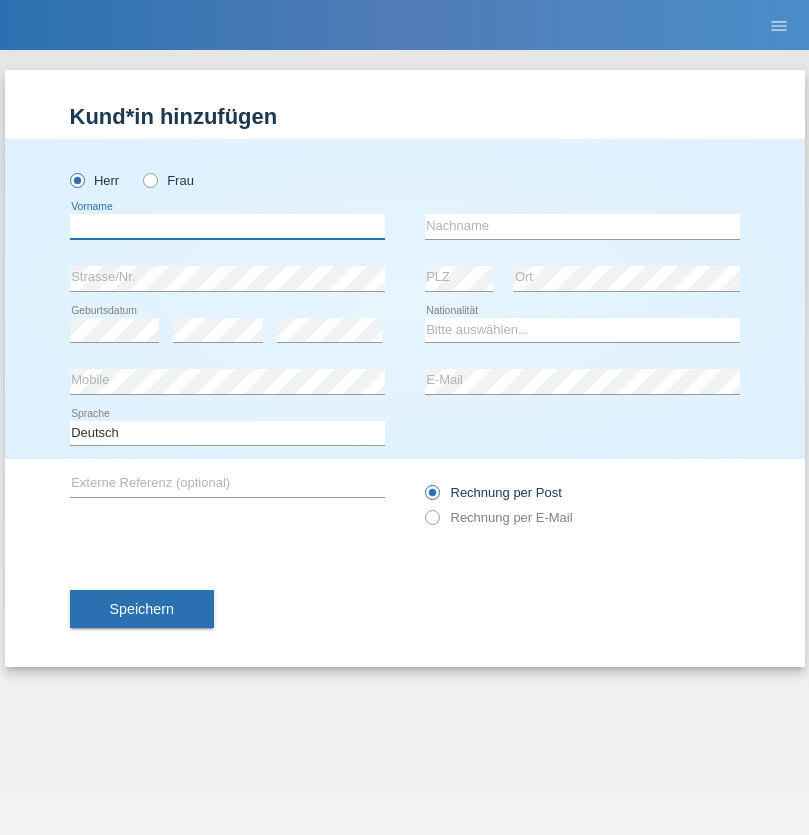 click at bounding box center [227, 226] 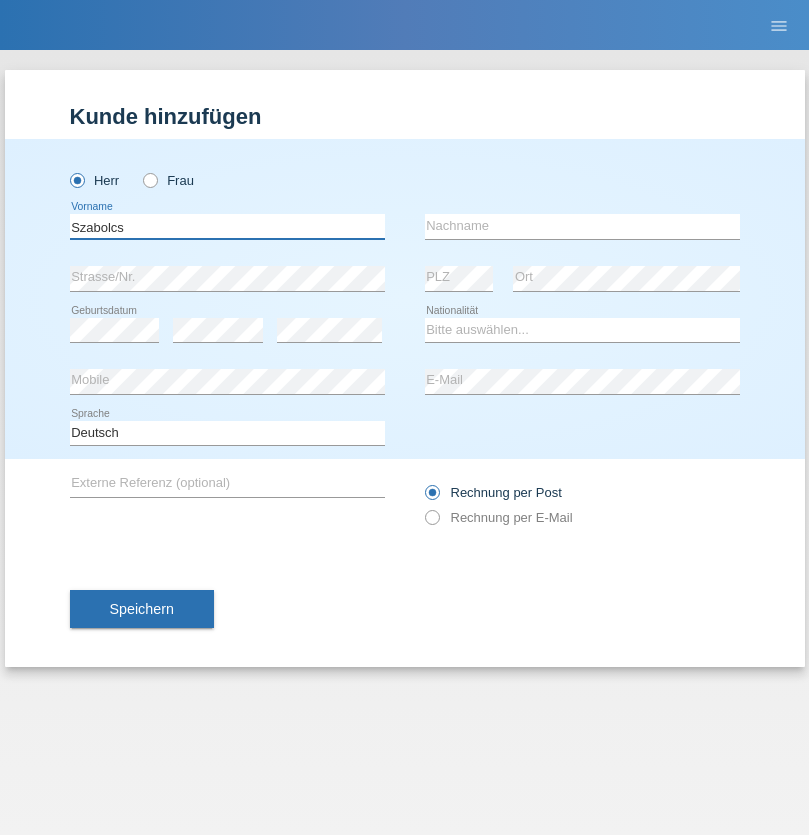 type on "Szabolcs" 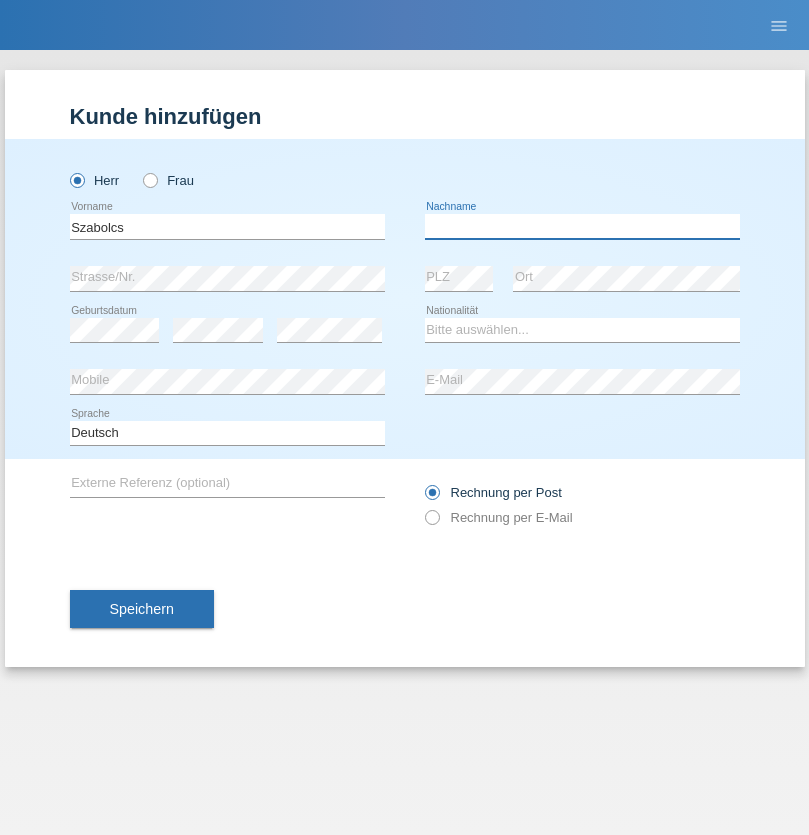 click at bounding box center [582, 226] 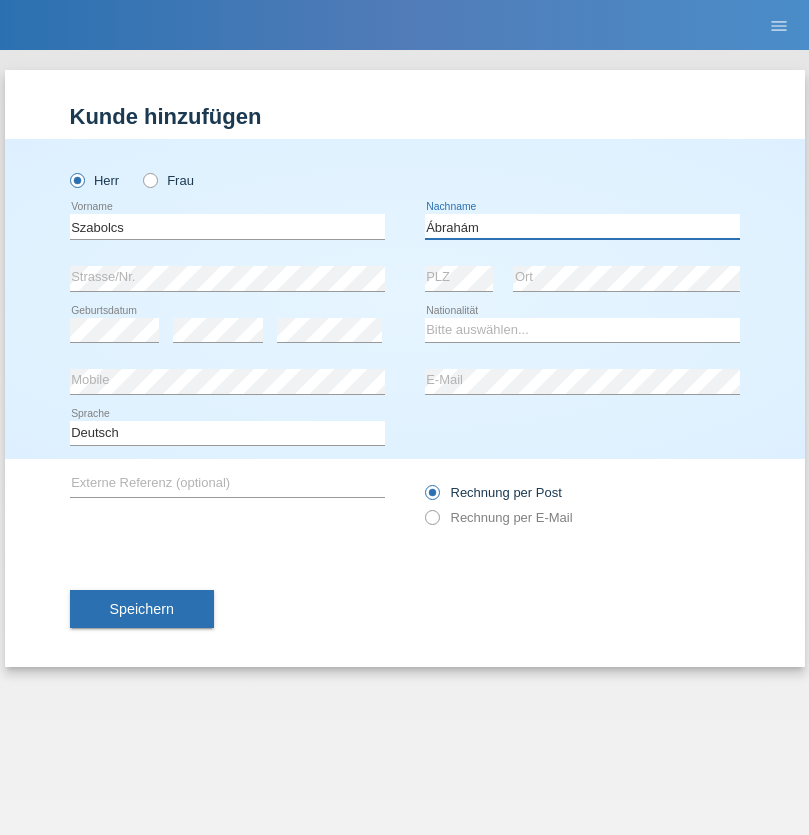 type on "Ábrahám" 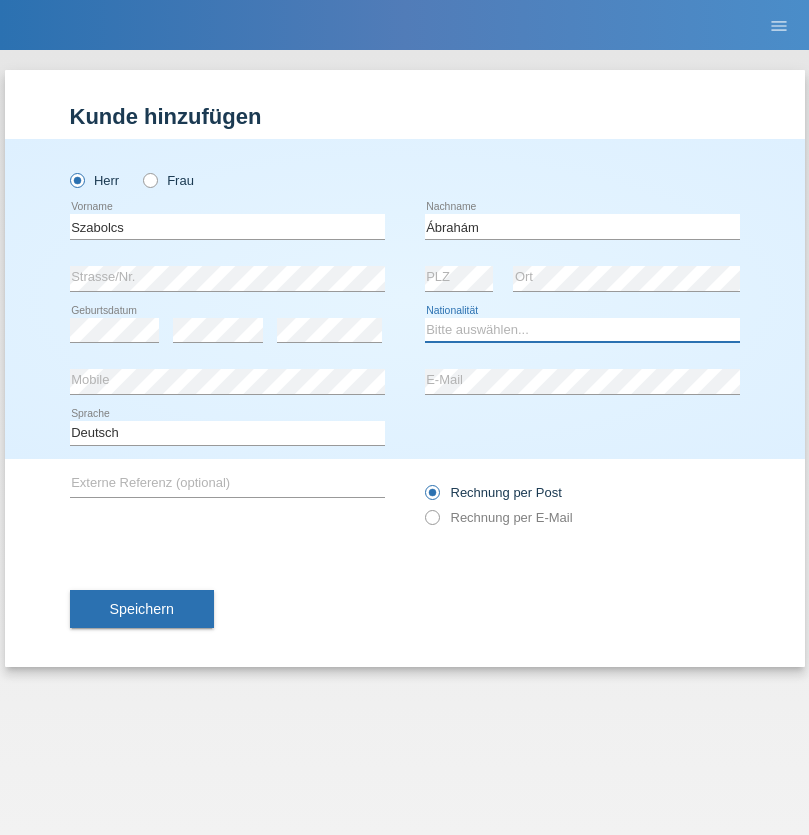 select on "HU" 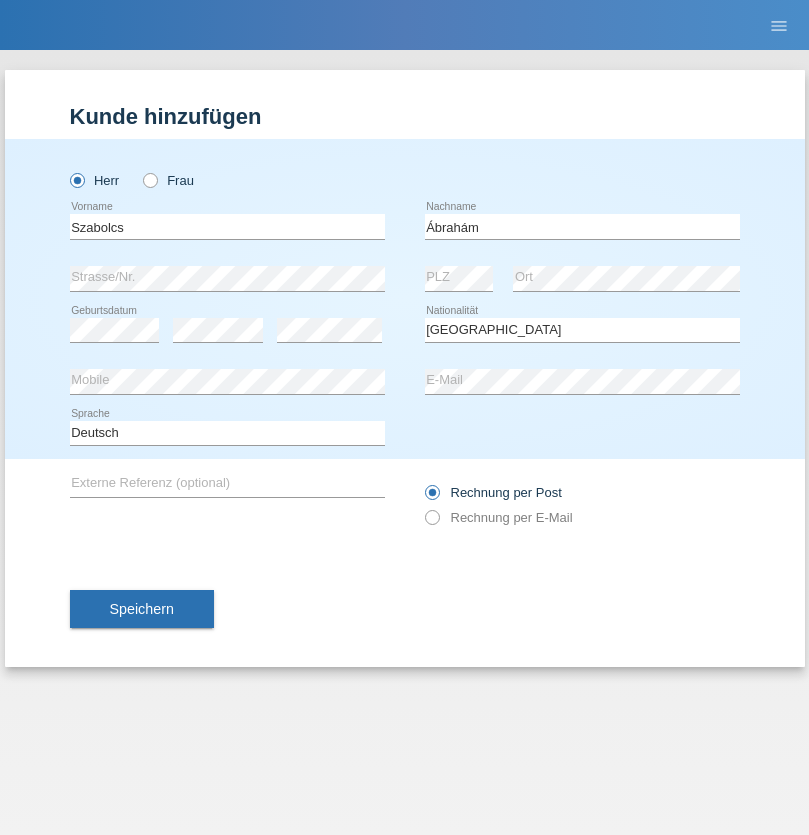 select on "C" 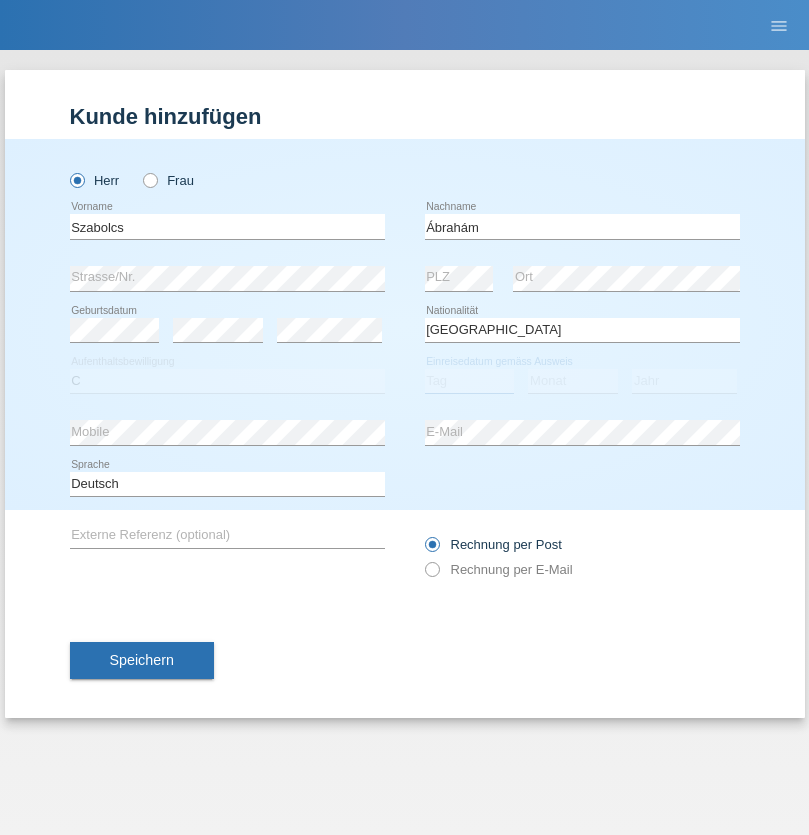 select on "09" 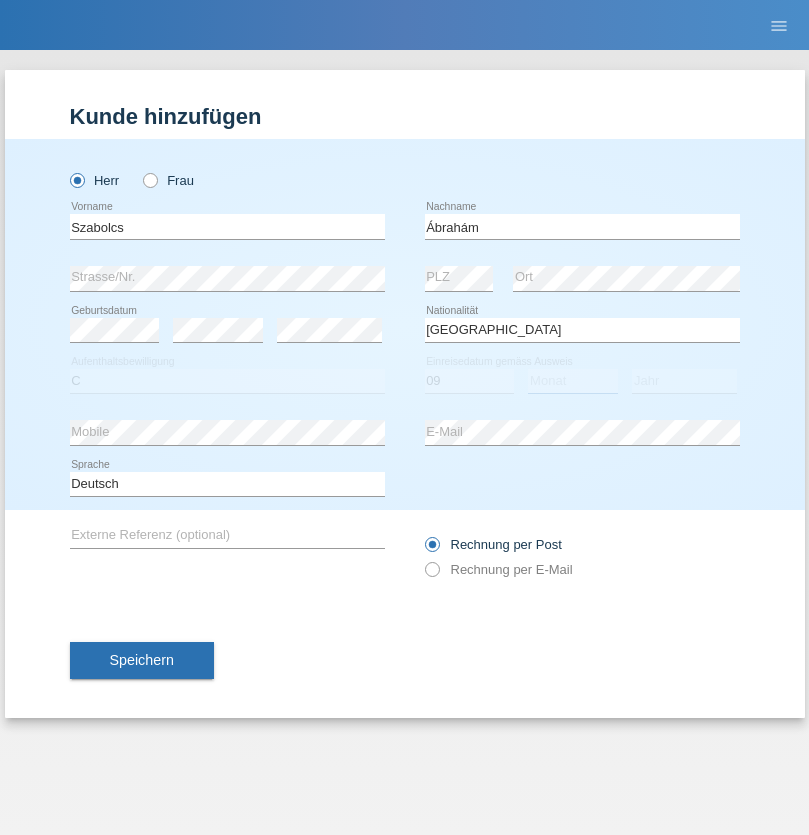 select on "12" 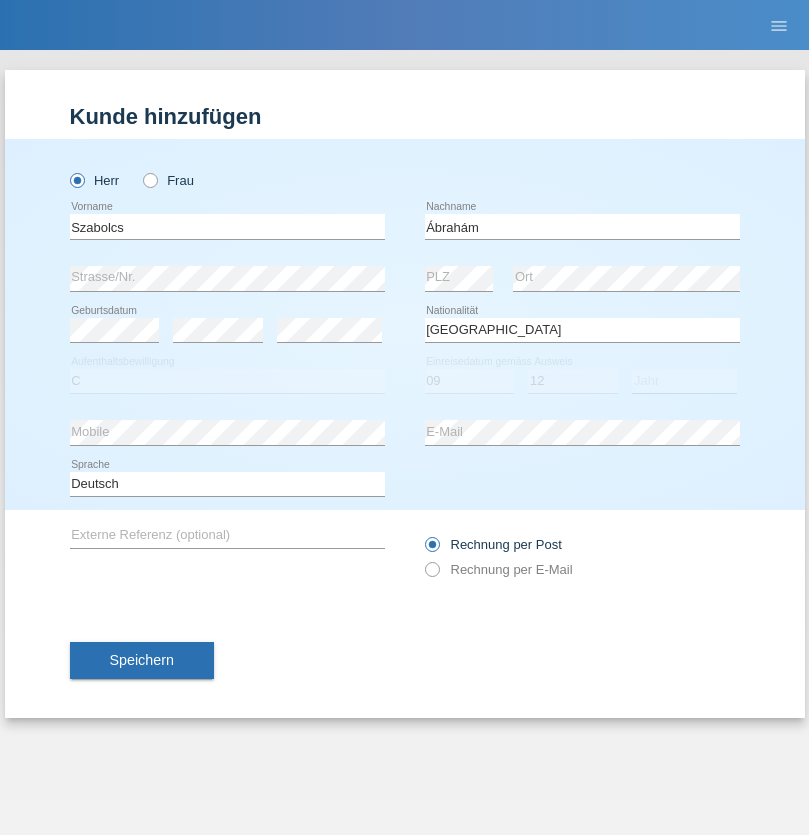 select on "2021" 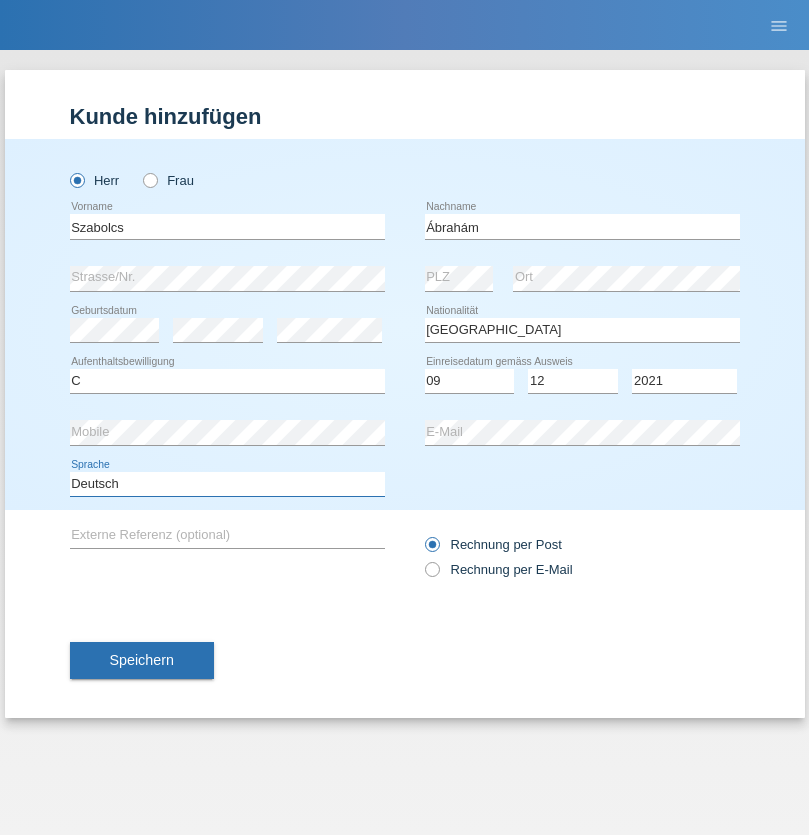 select on "en" 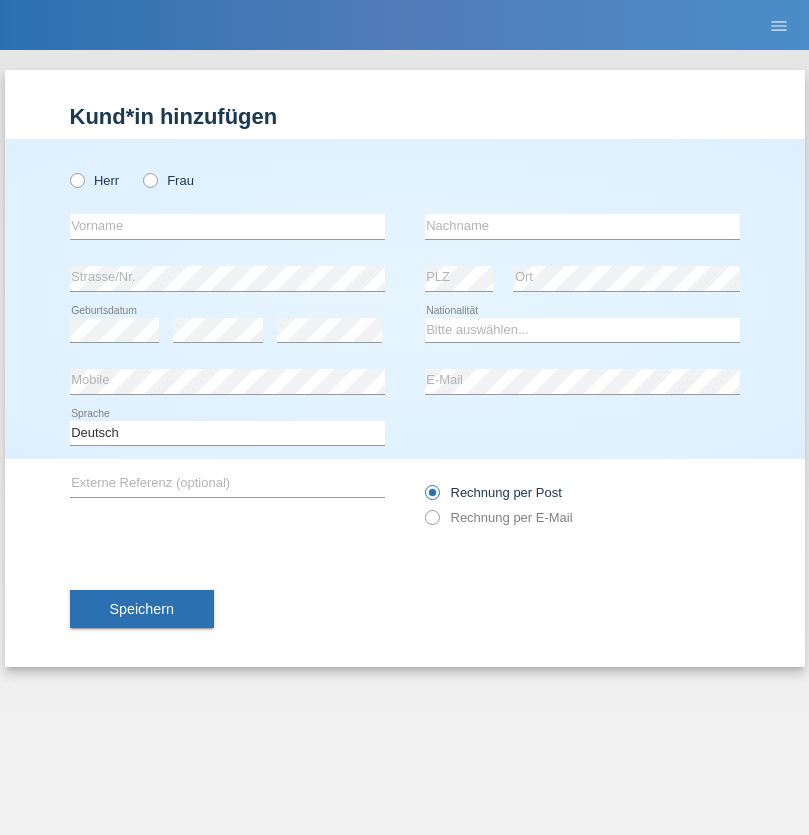 scroll, scrollTop: 0, scrollLeft: 0, axis: both 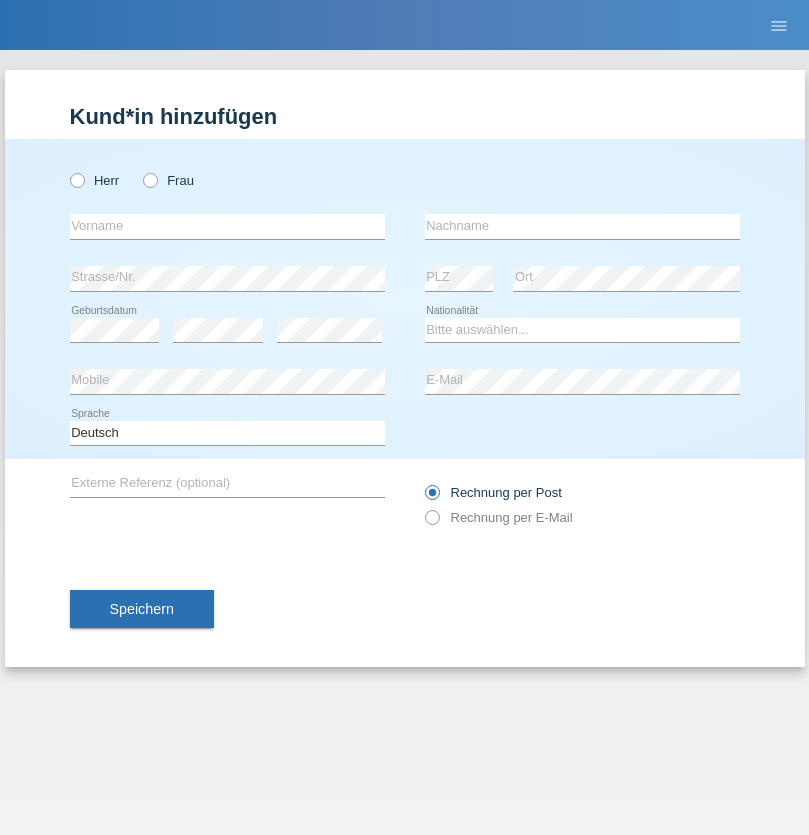 radio on "true" 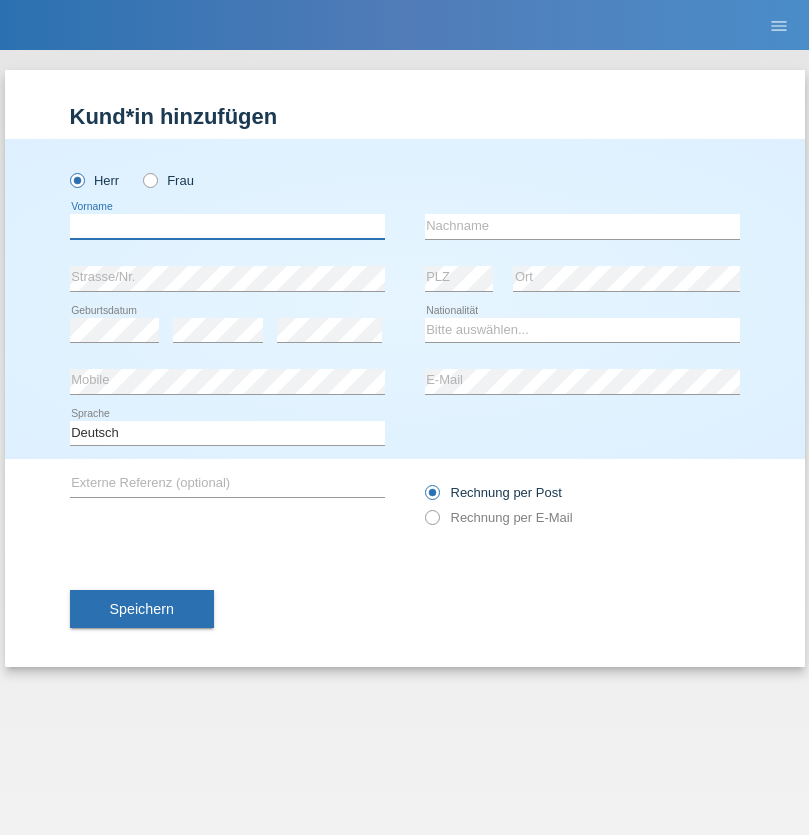 click at bounding box center (227, 226) 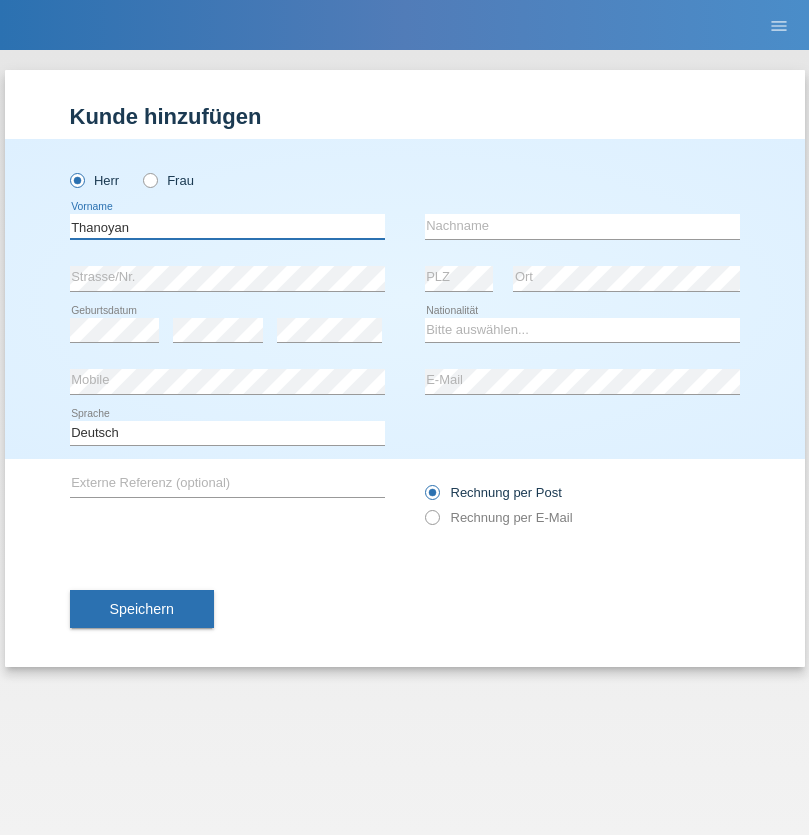 type on "Thanoyan" 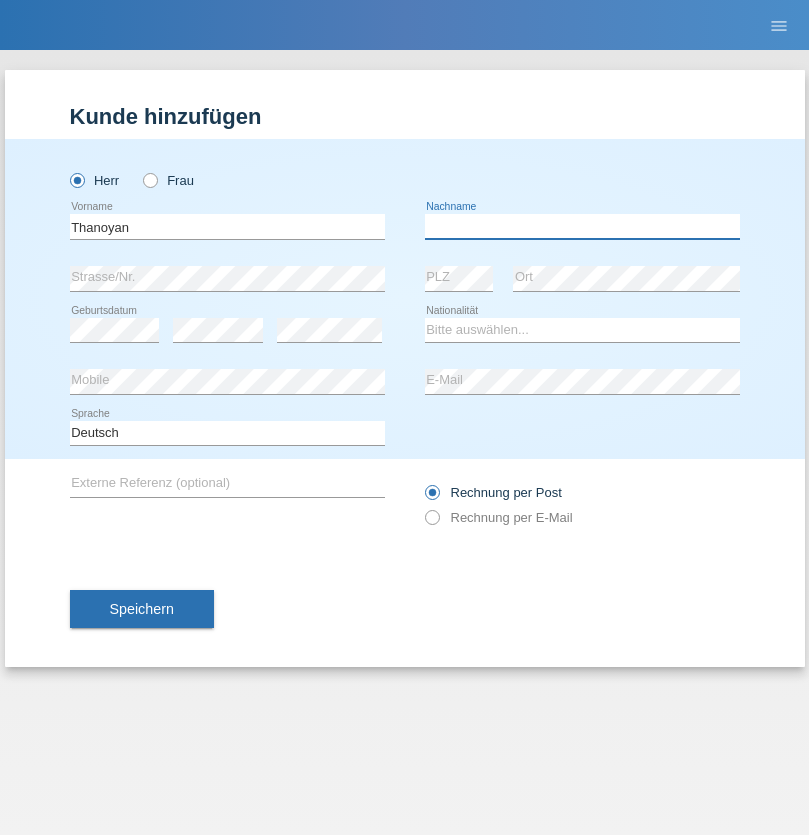 click at bounding box center (582, 226) 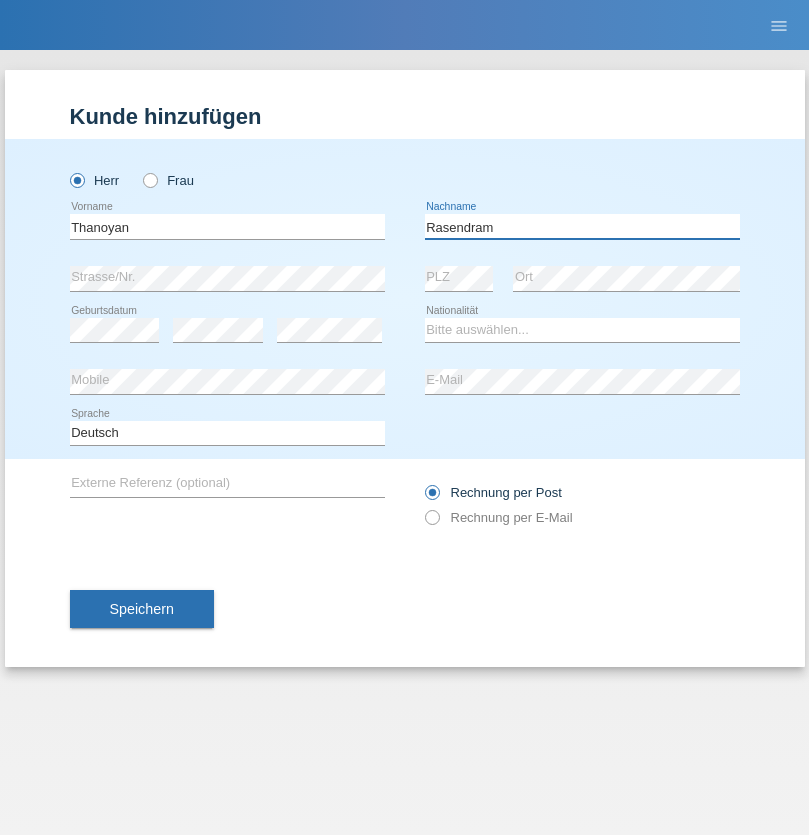 type on "Rasendram" 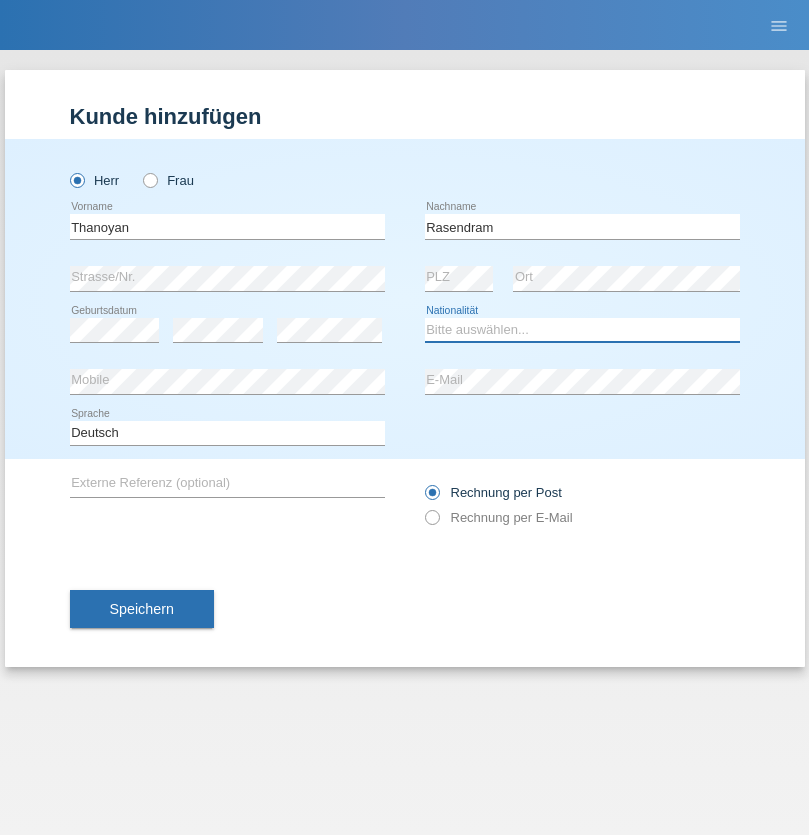 select on "LK" 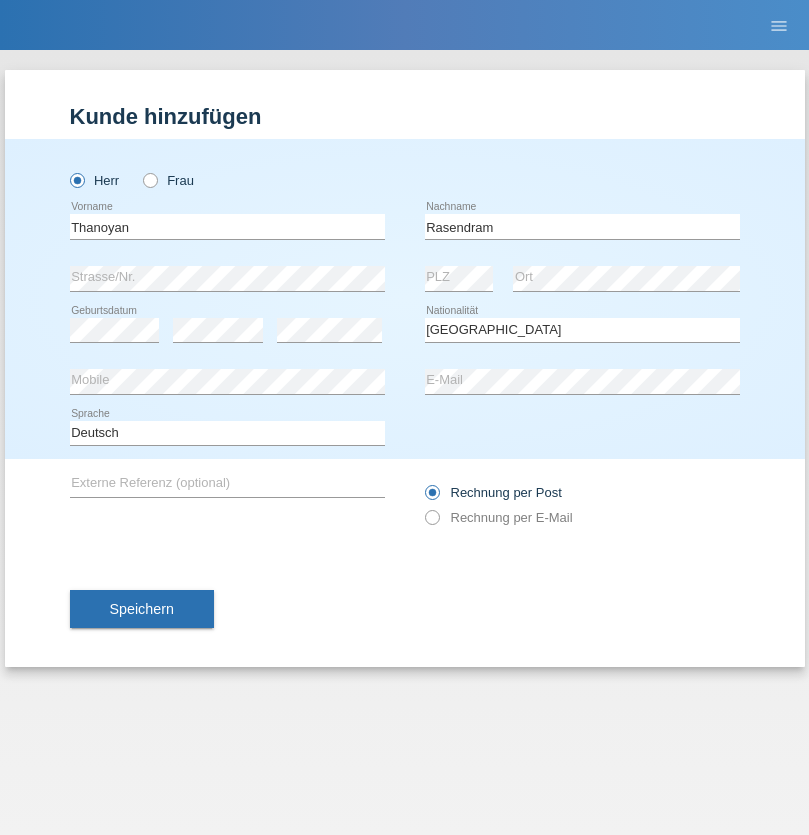 select on "C" 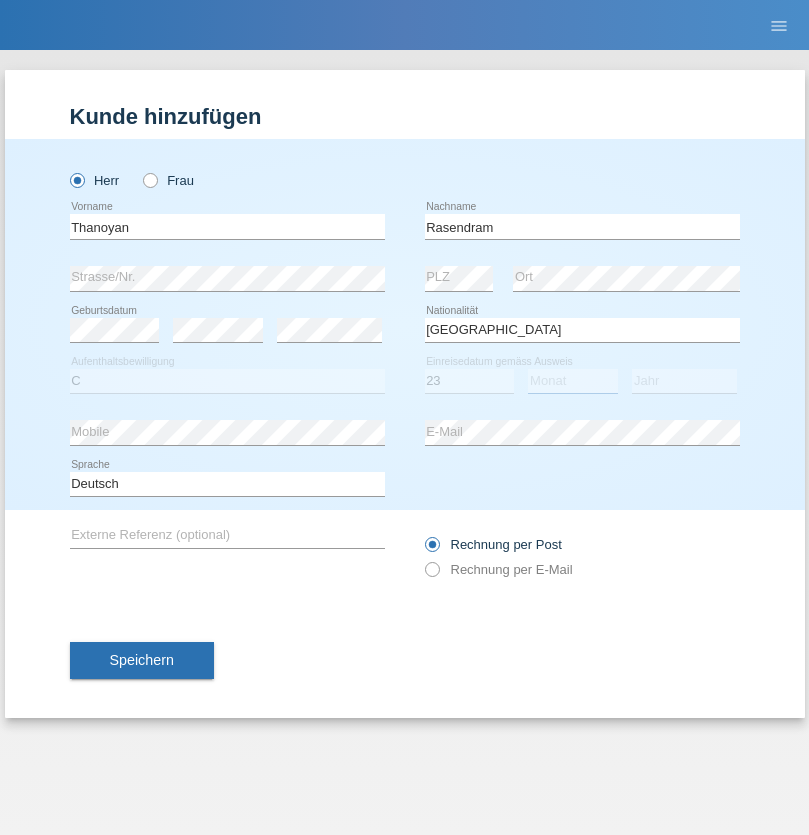 select on "02" 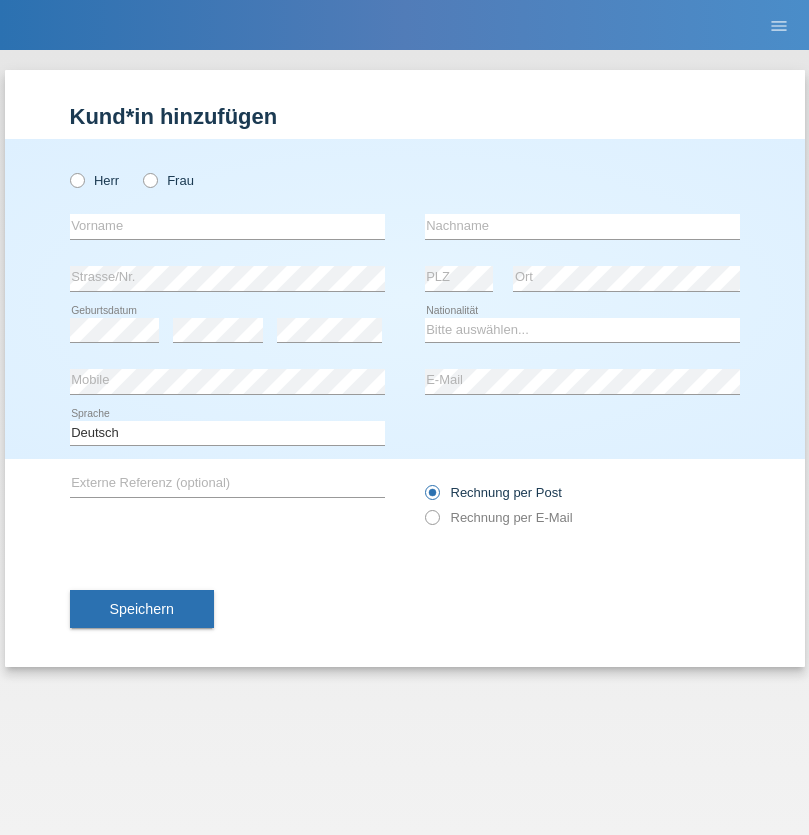 scroll, scrollTop: 0, scrollLeft: 0, axis: both 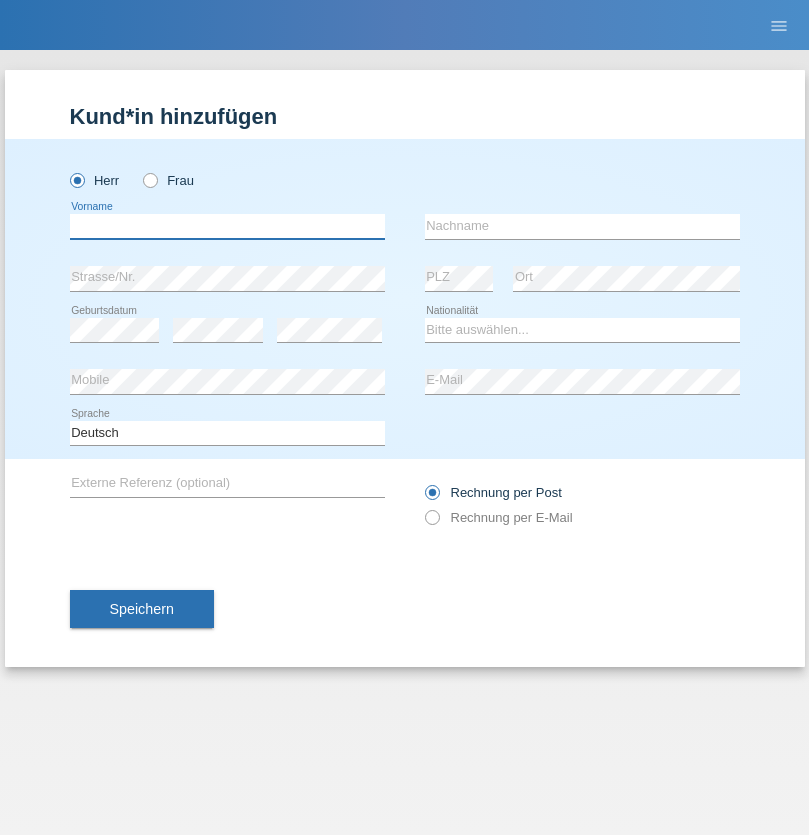 click at bounding box center (227, 226) 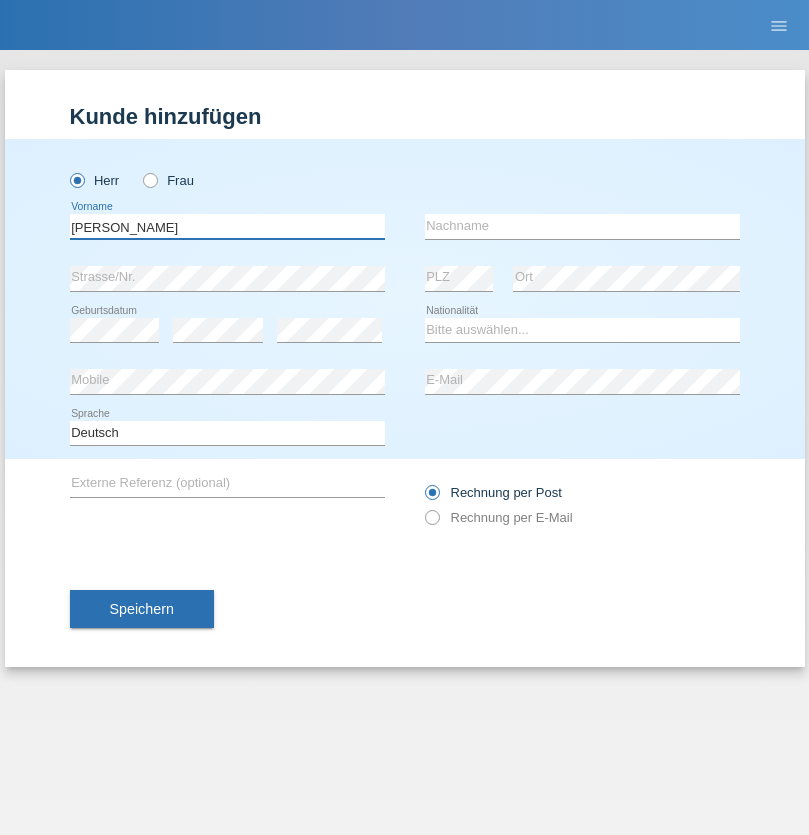 type on "[PERSON_NAME]" 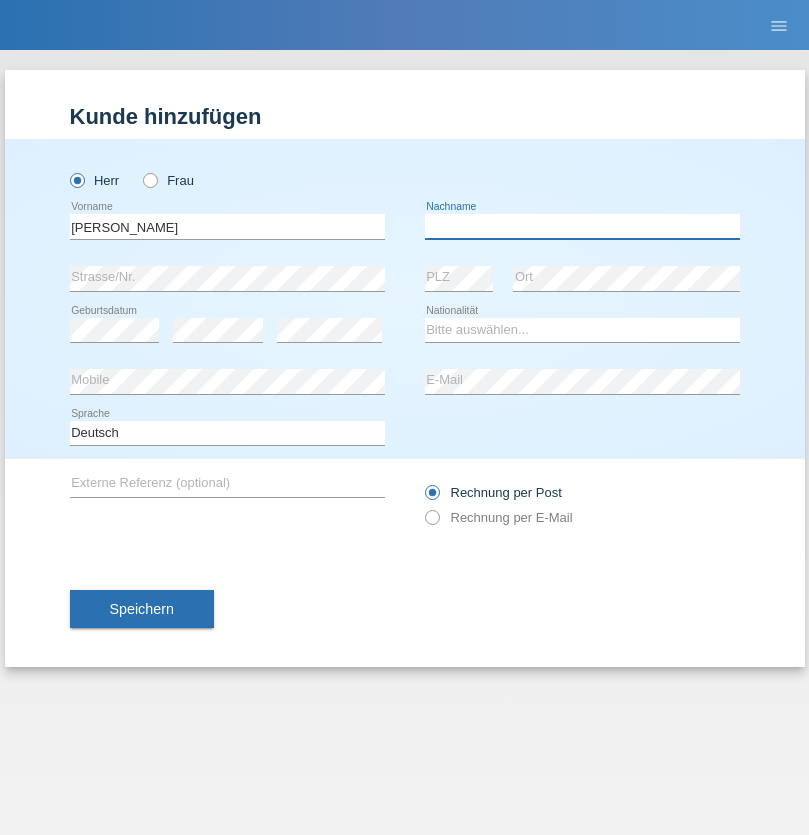 click at bounding box center [582, 226] 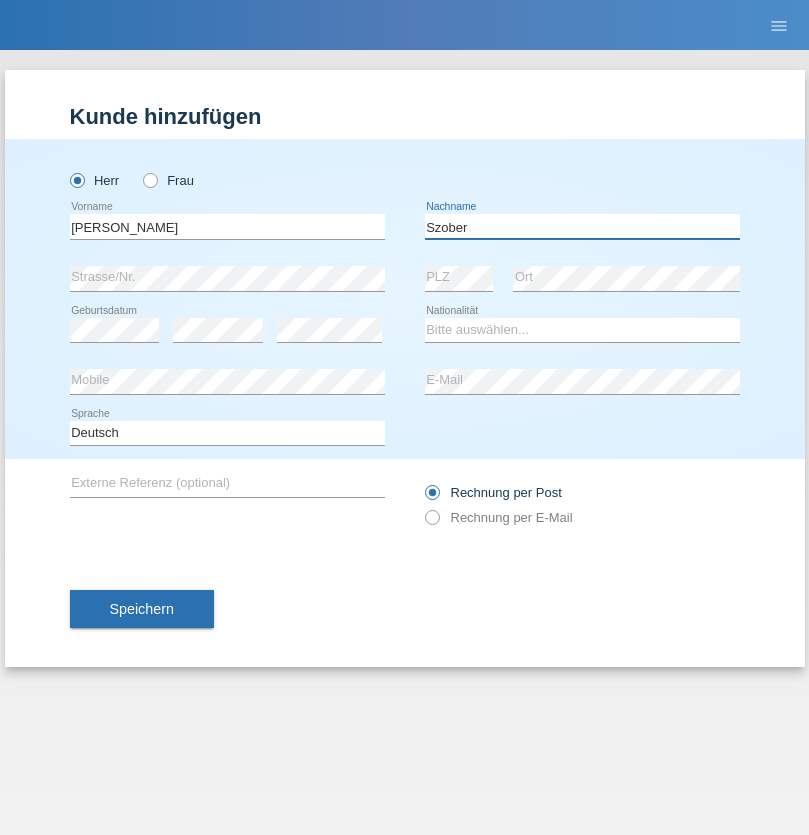 type on "Szober" 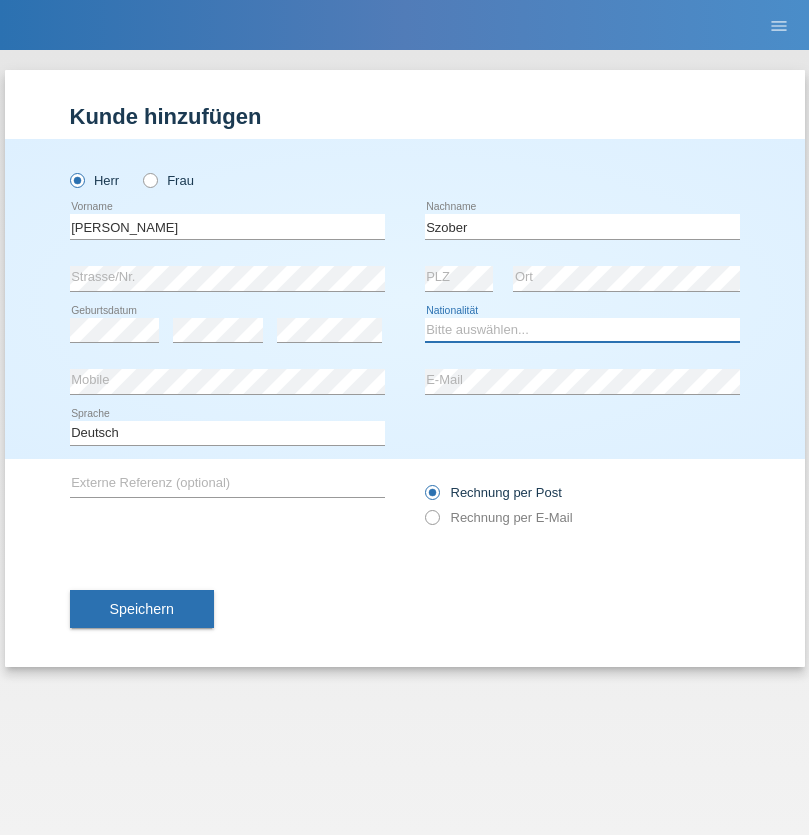 select on "PL" 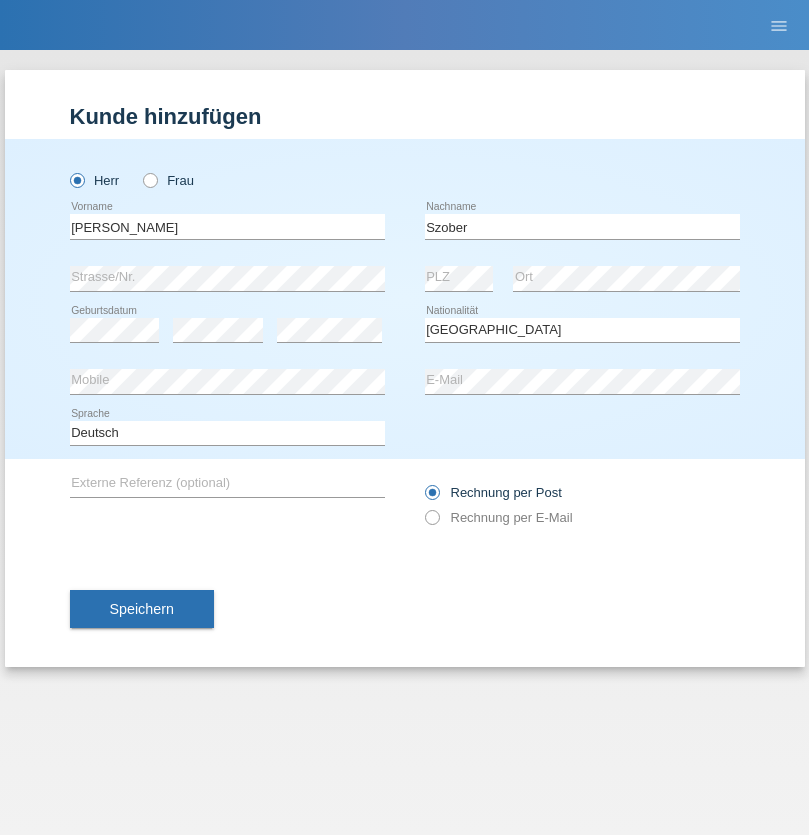 select on "C" 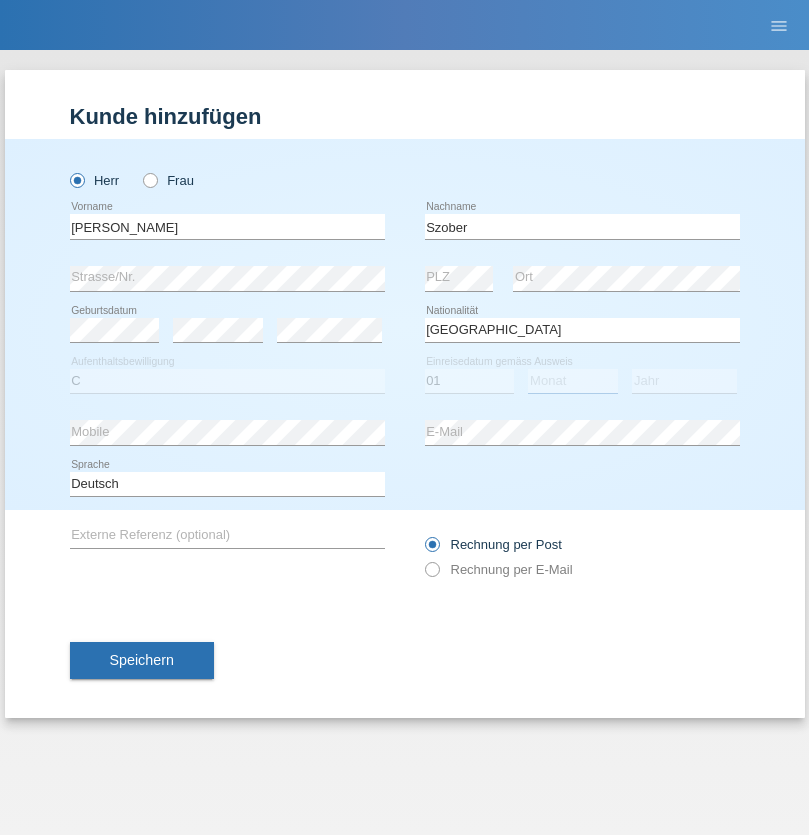 select on "05" 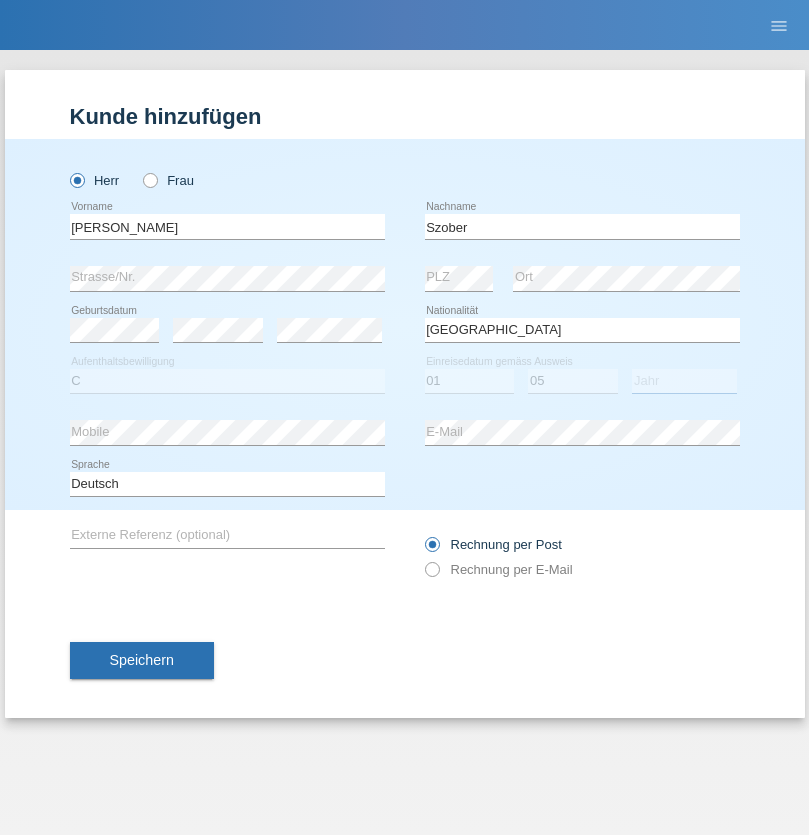 select on "2021" 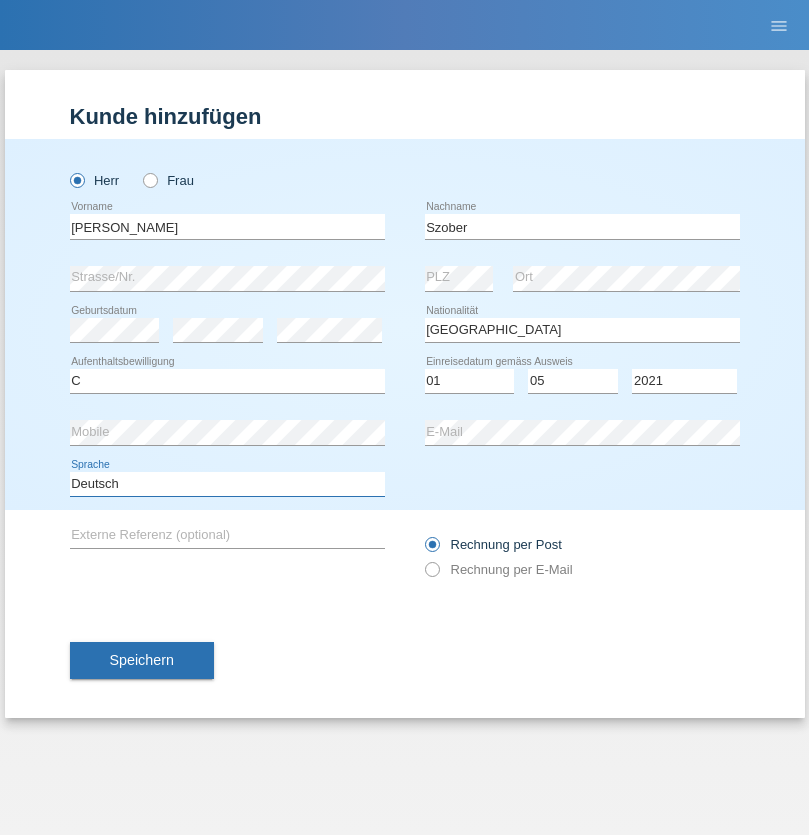 select on "en" 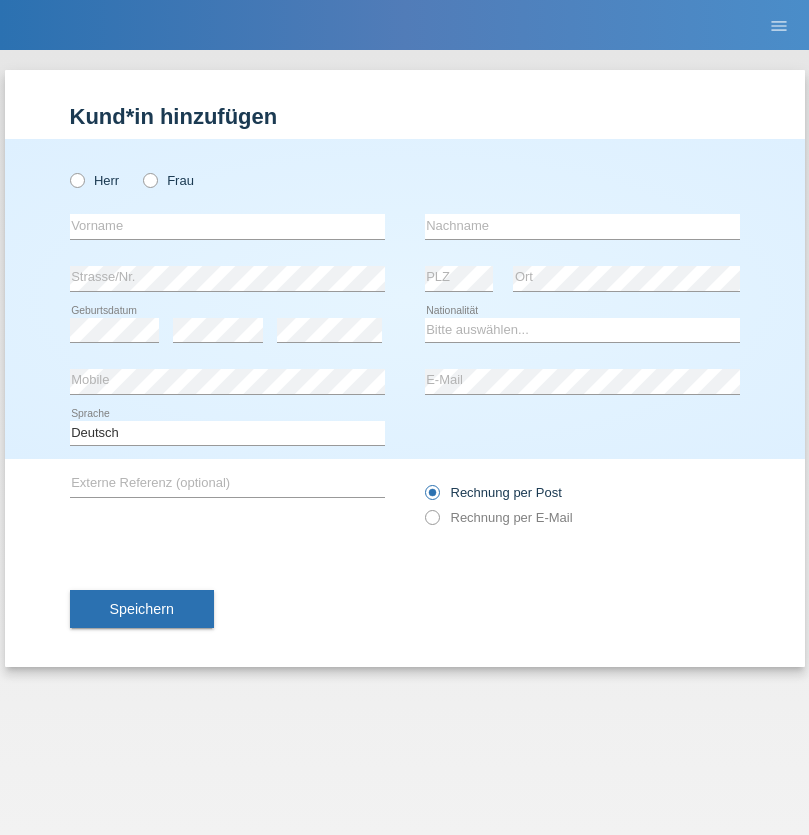 scroll, scrollTop: 0, scrollLeft: 0, axis: both 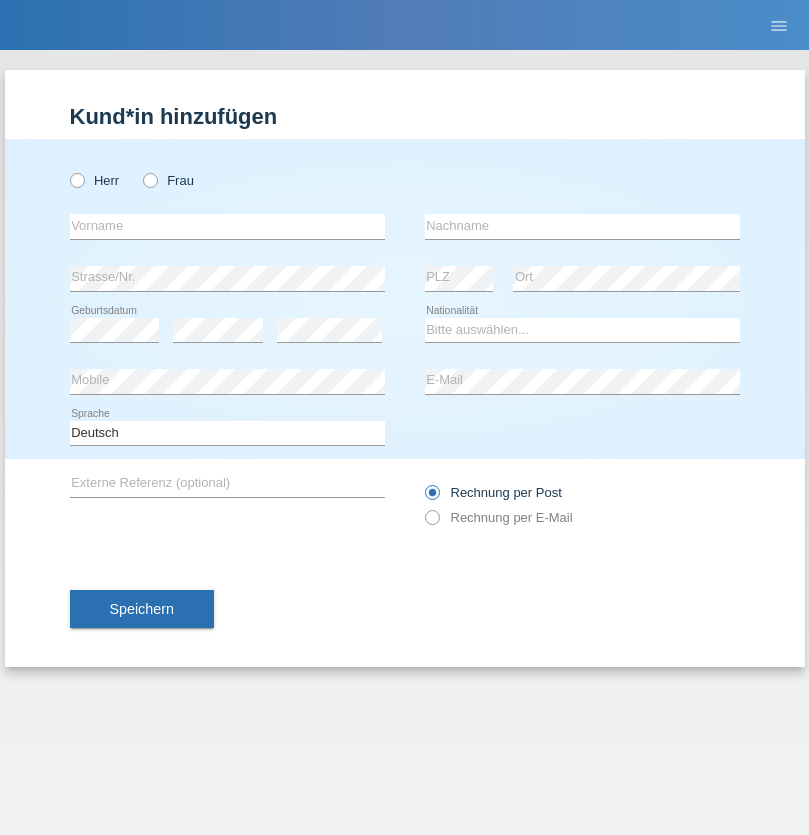 radio on "true" 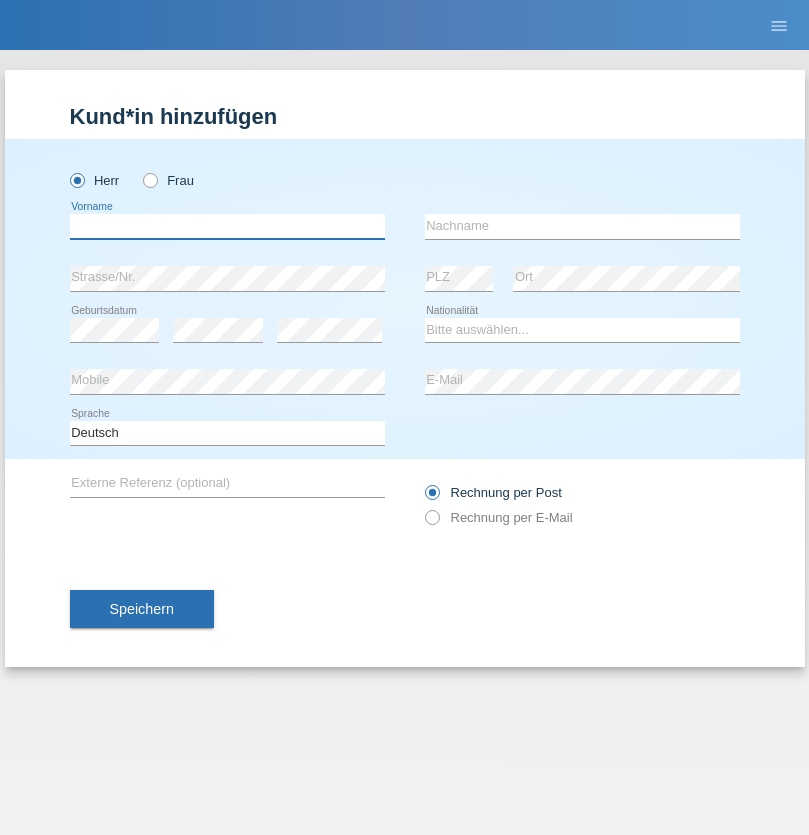 click at bounding box center [227, 226] 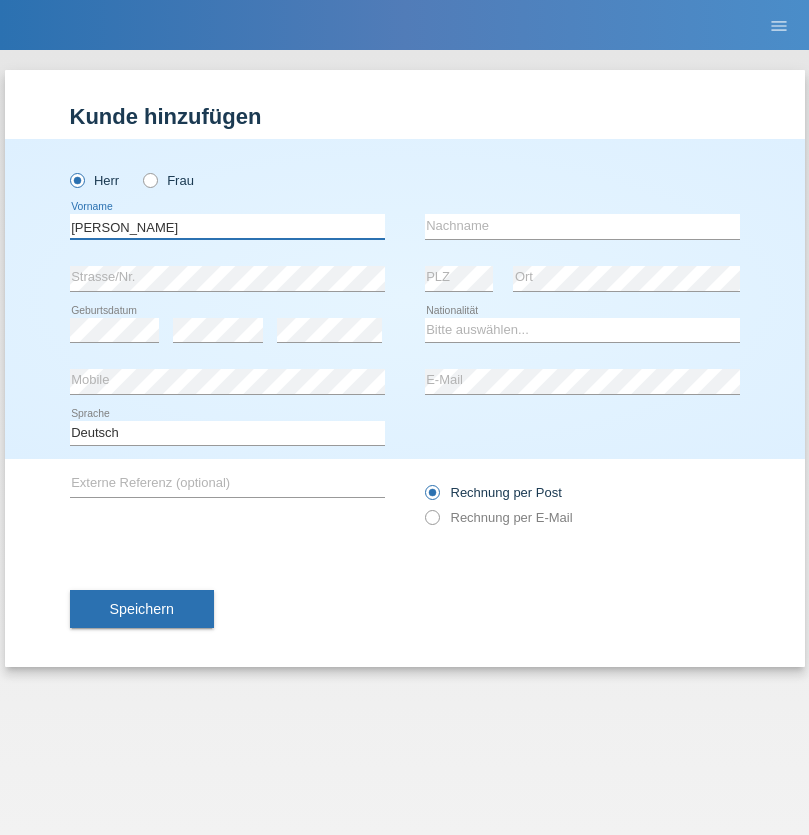 type on "[PERSON_NAME]" 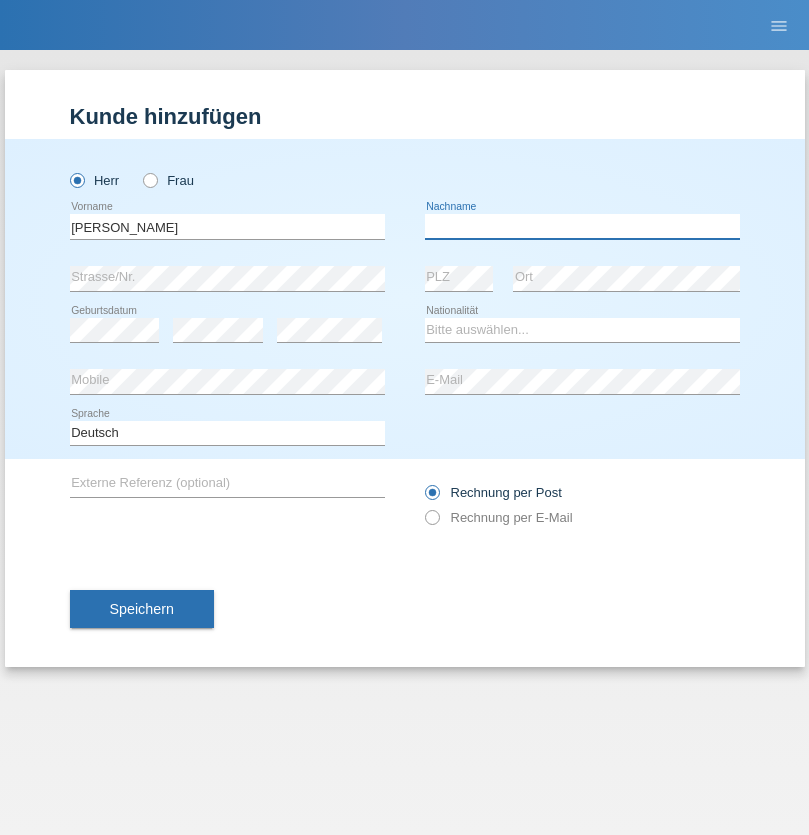 click at bounding box center [582, 226] 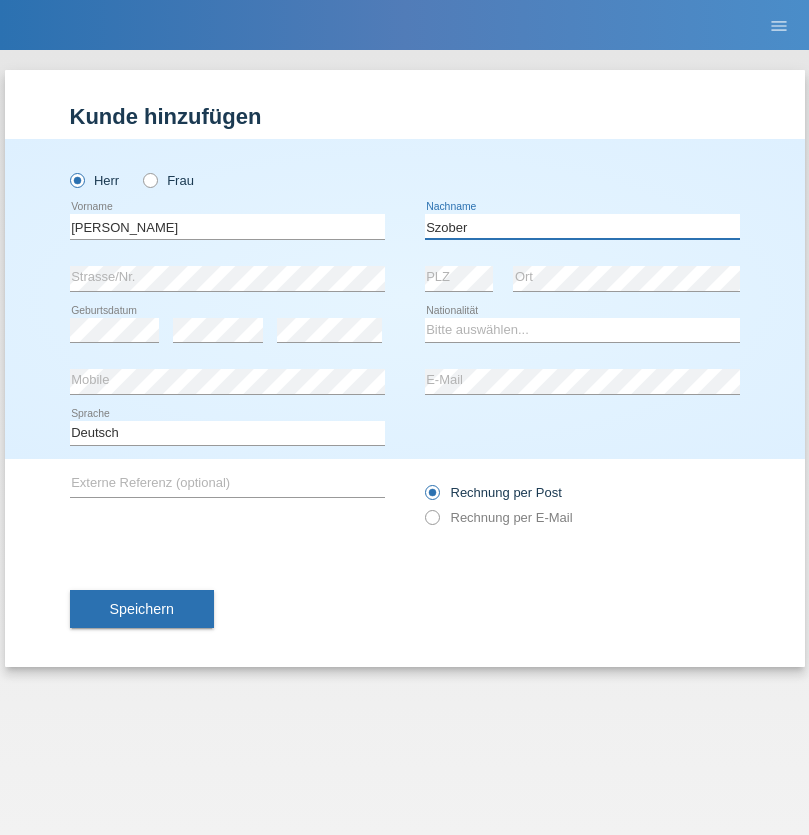 type on "Szober" 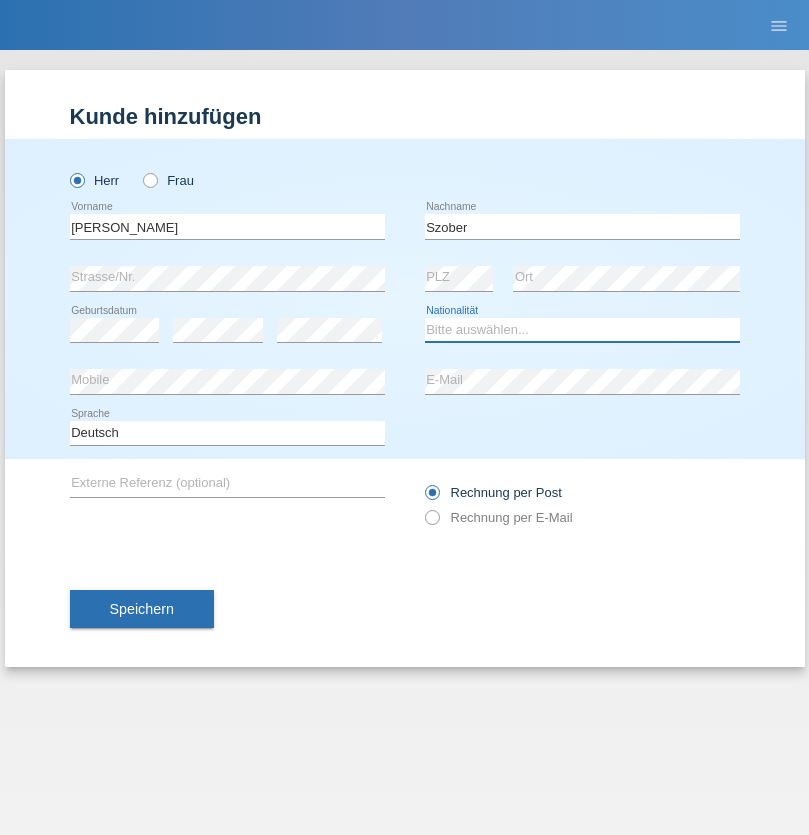 select on "PL" 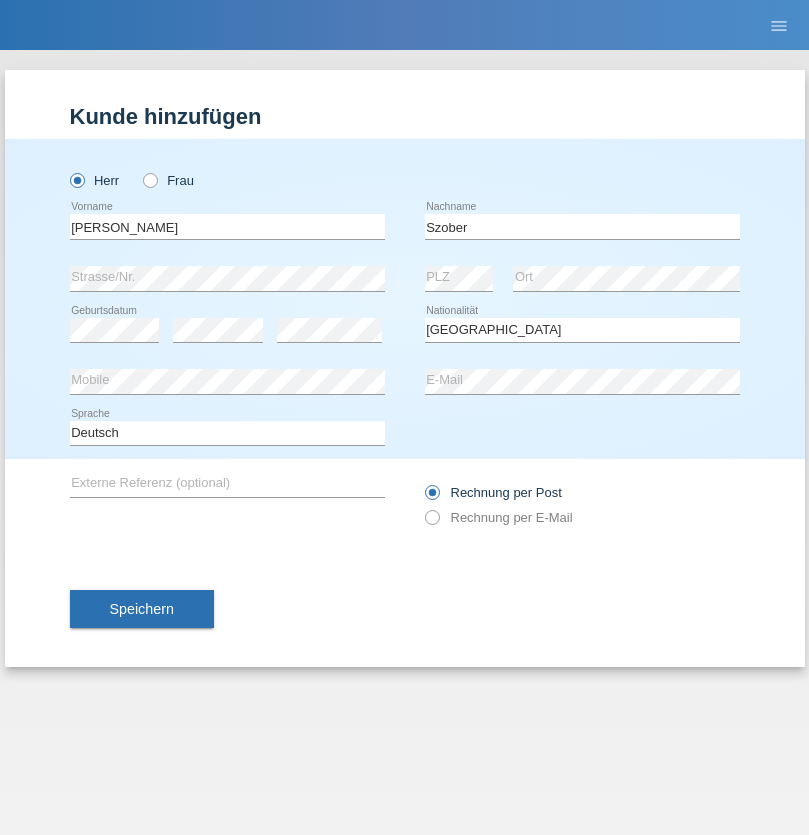 select on "C" 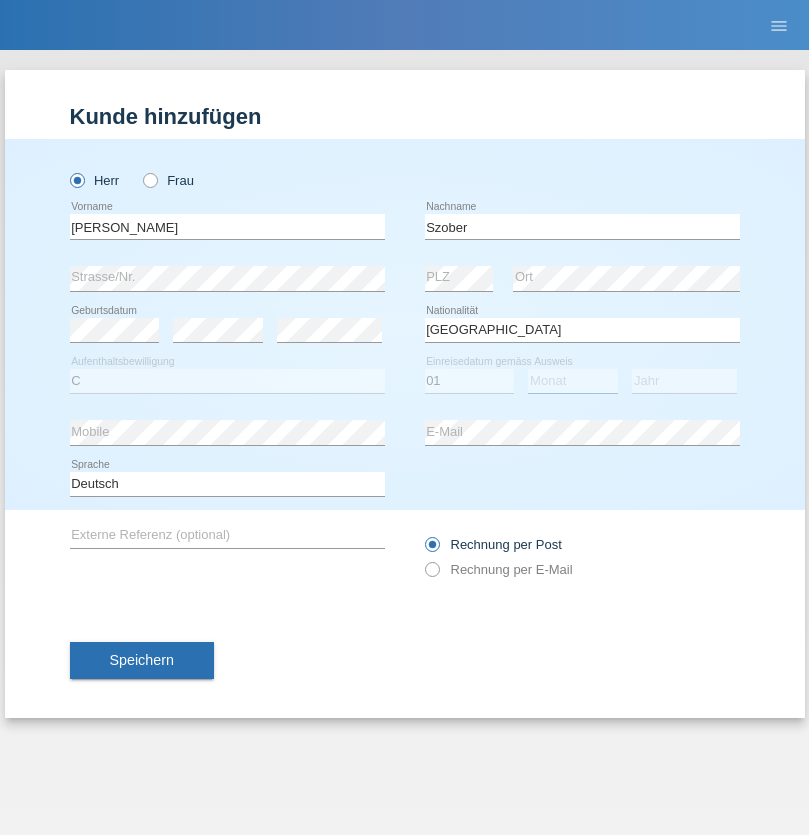 select on "05" 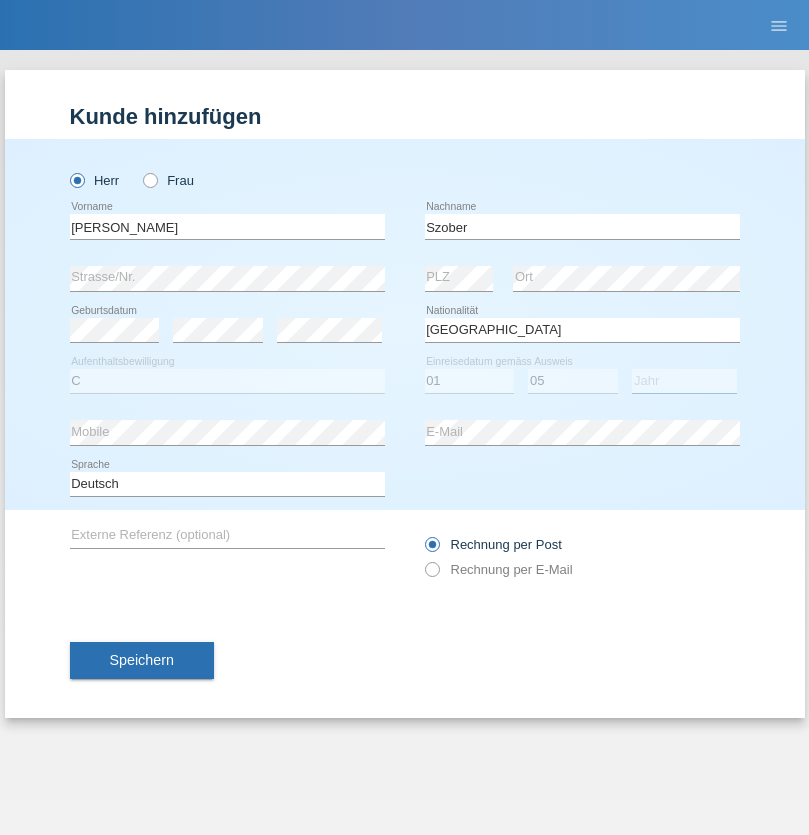 select on "2021" 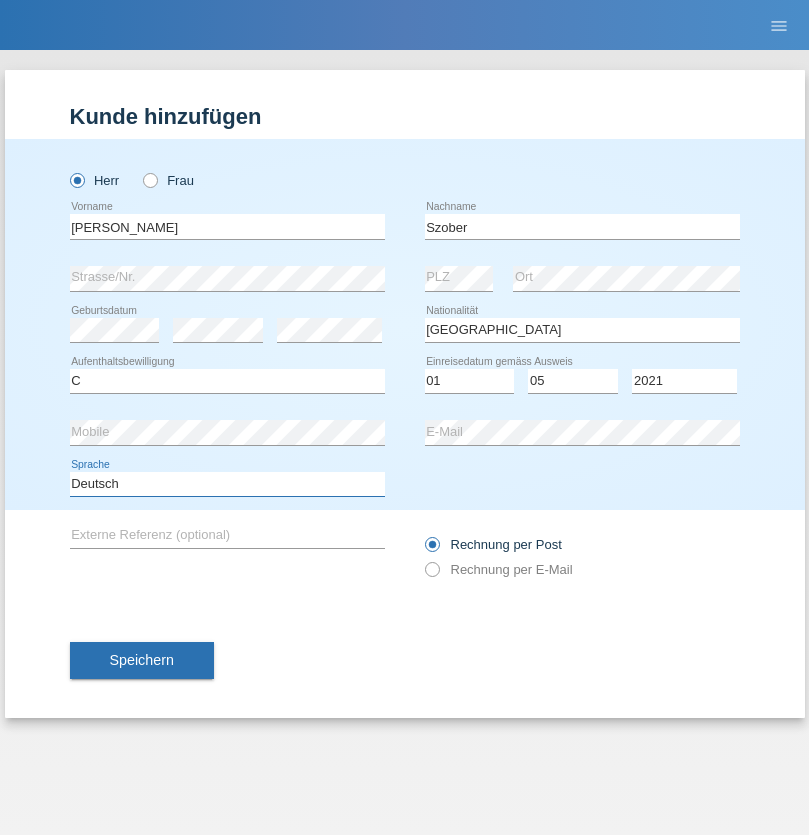 select on "en" 